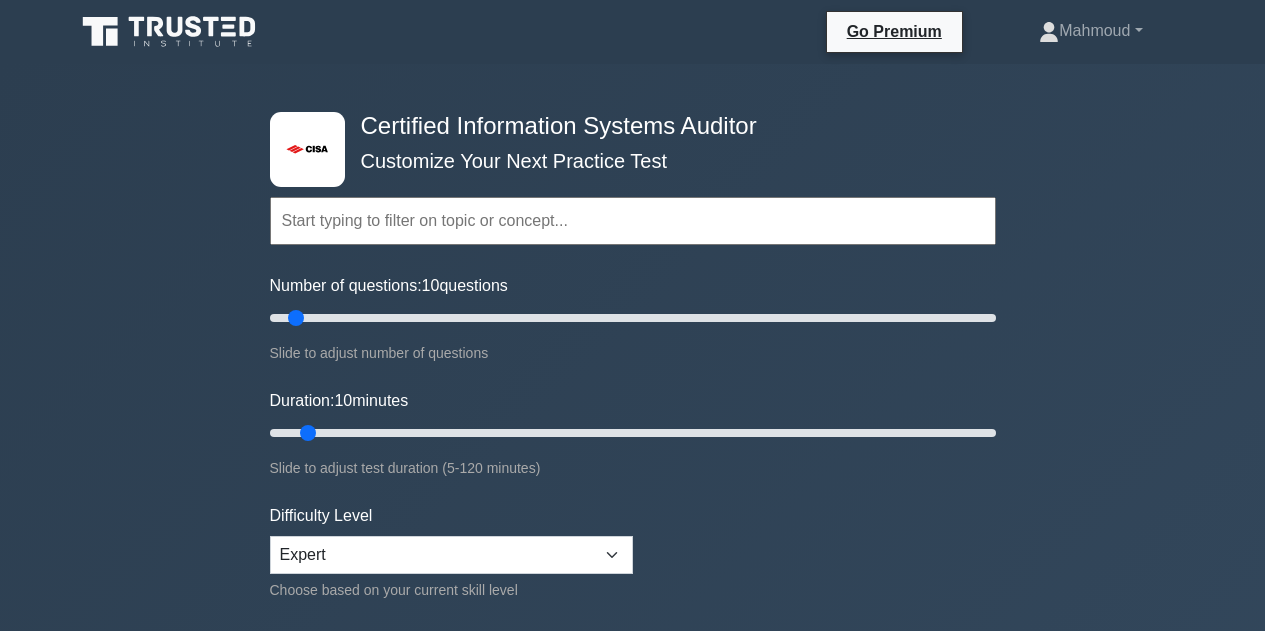 scroll, scrollTop: 0, scrollLeft: 0, axis: both 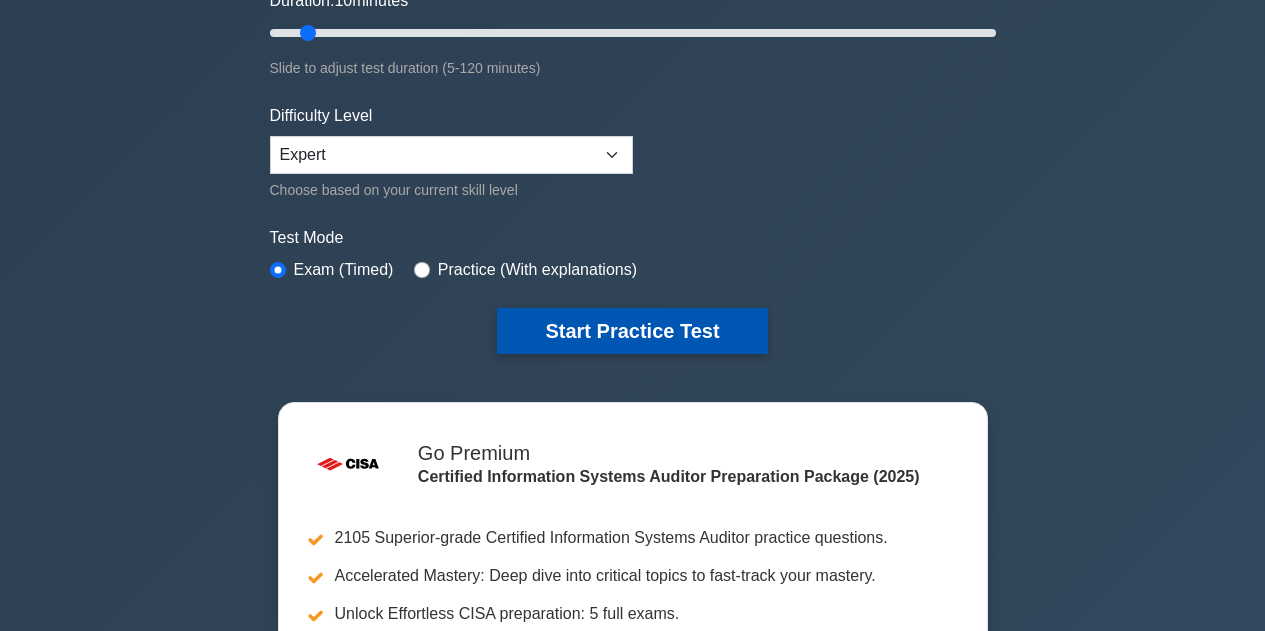 click on "Start Practice Test" at bounding box center [632, 331] 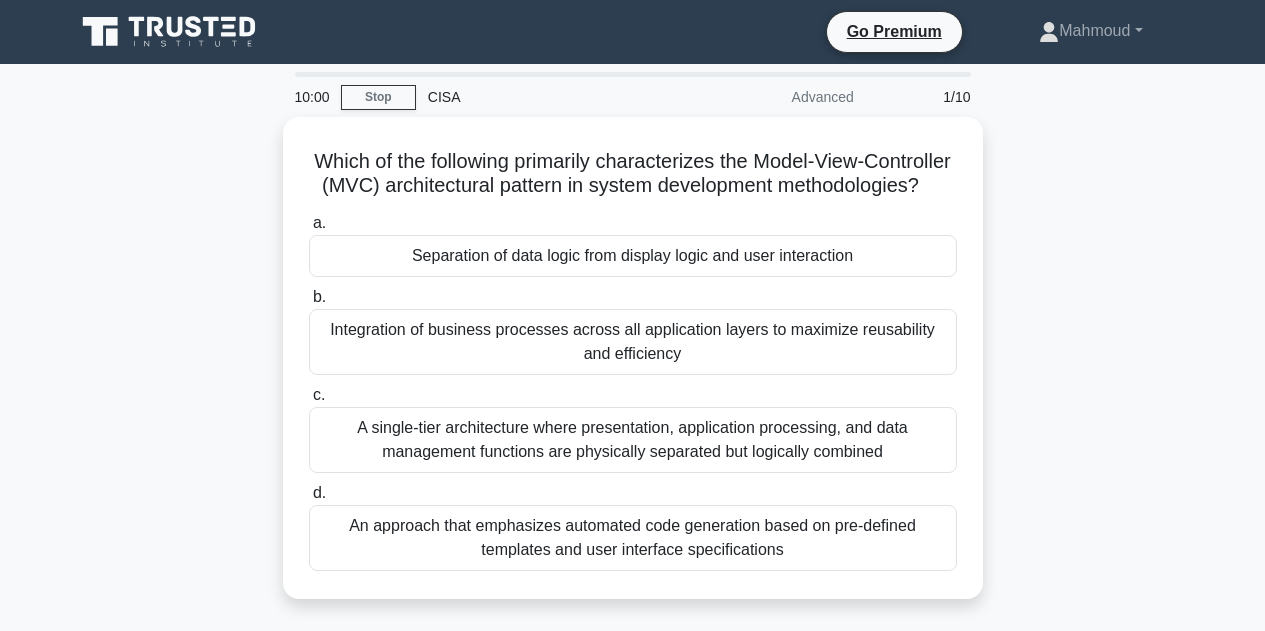 scroll, scrollTop: 0, scrollLeft: 0, axis: both 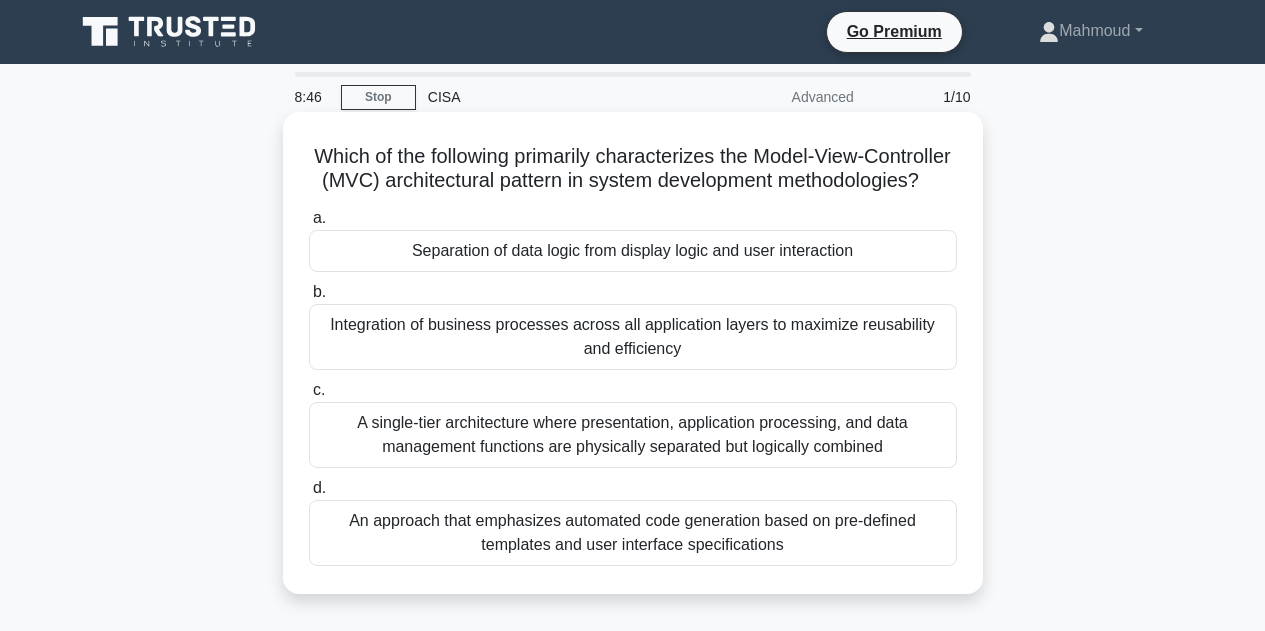 click on "Separation of data logic from display logic and user interaction" at bounding box center [633, 251] 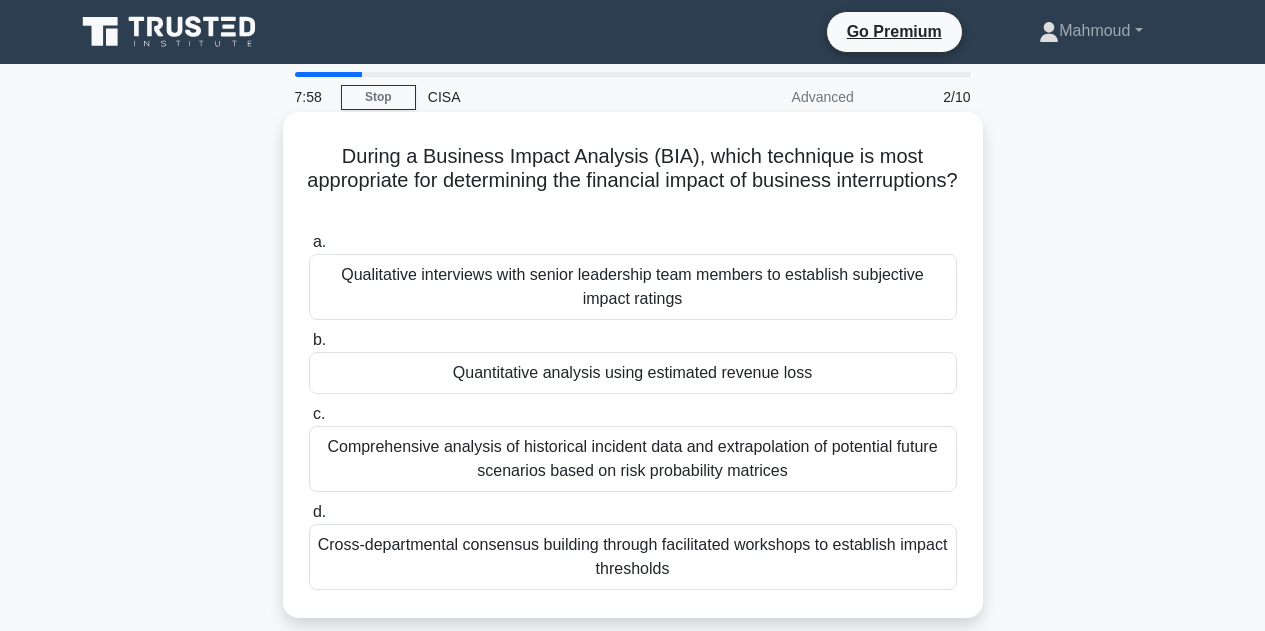 click on "Quantitative analysis using estimated revenue loss" at bounding box center [633, 373] 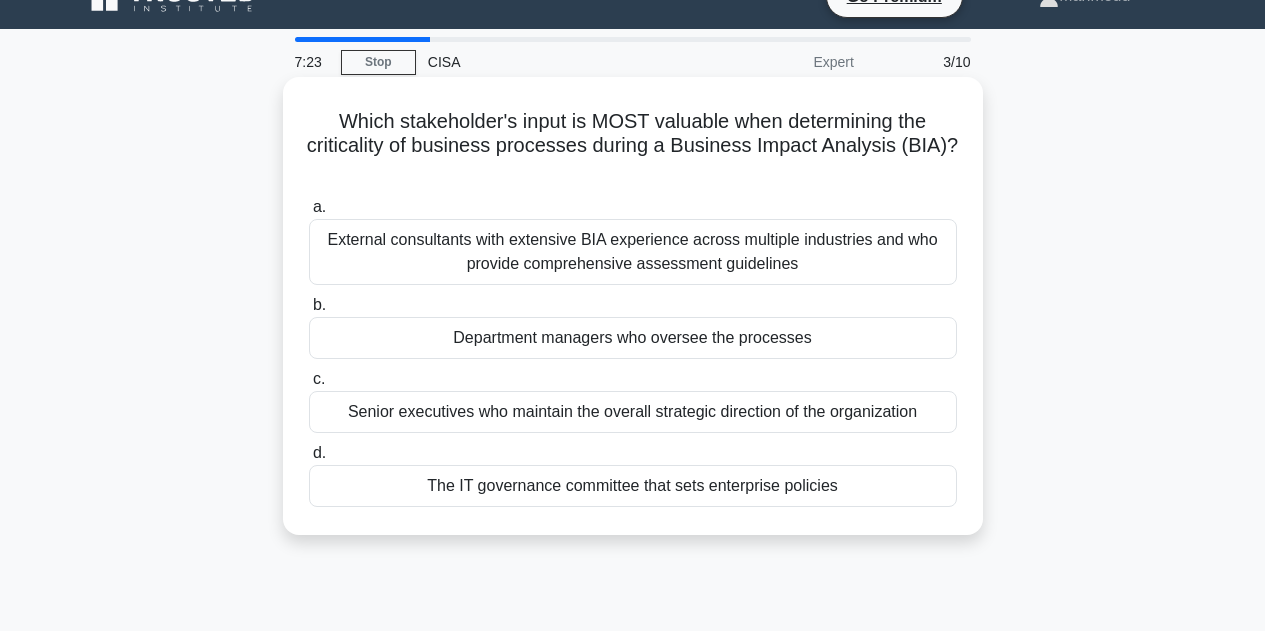scroll, scrollTop: 0, scrollLeft: 0, axis: both 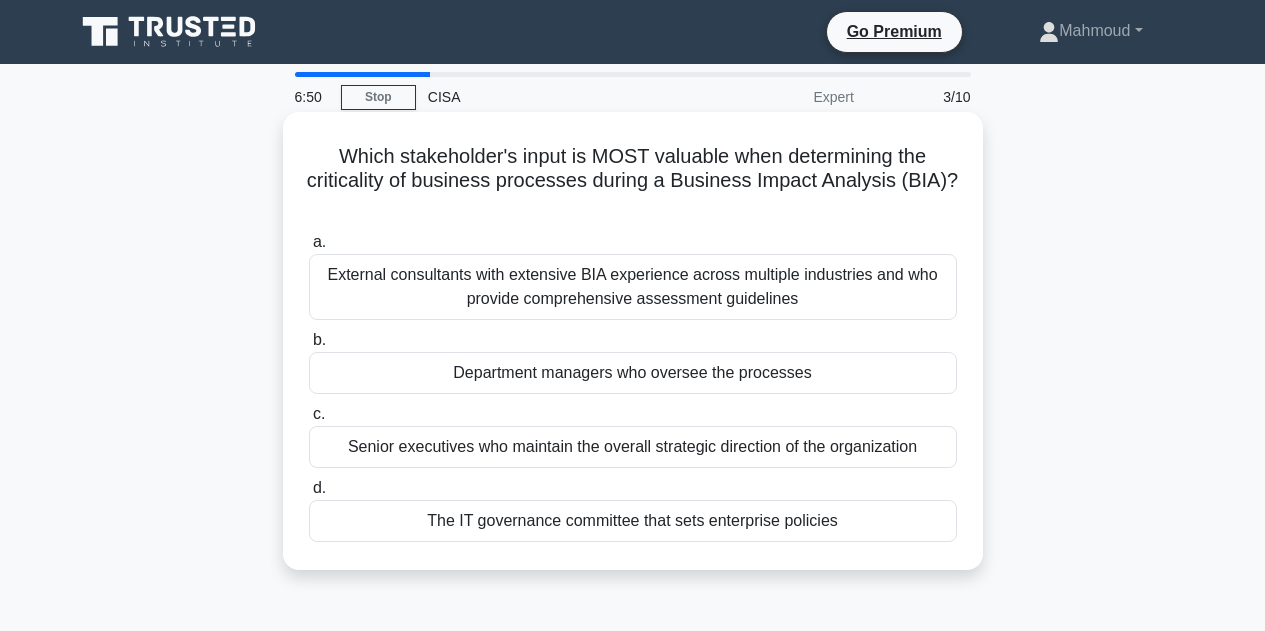 click on "The IT governance committee that sets enterprise policies" at bounding box center (633, 521) 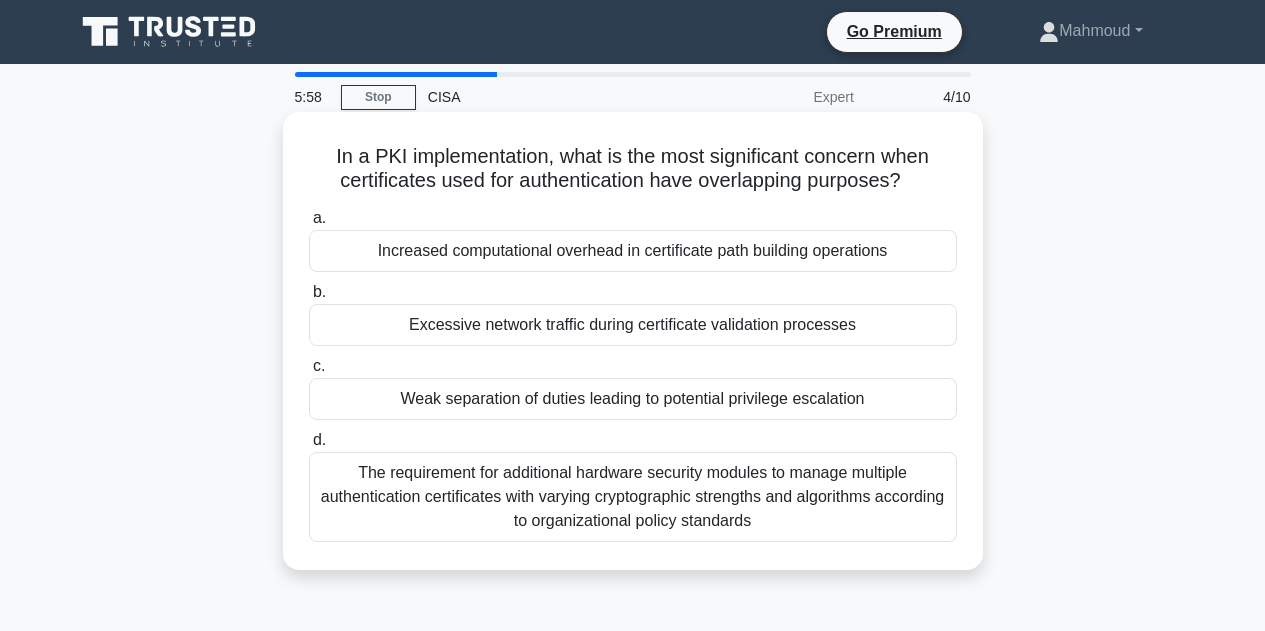 click on "Excessive network traffic during certificate validation processes" at bounding box center (633, 325) 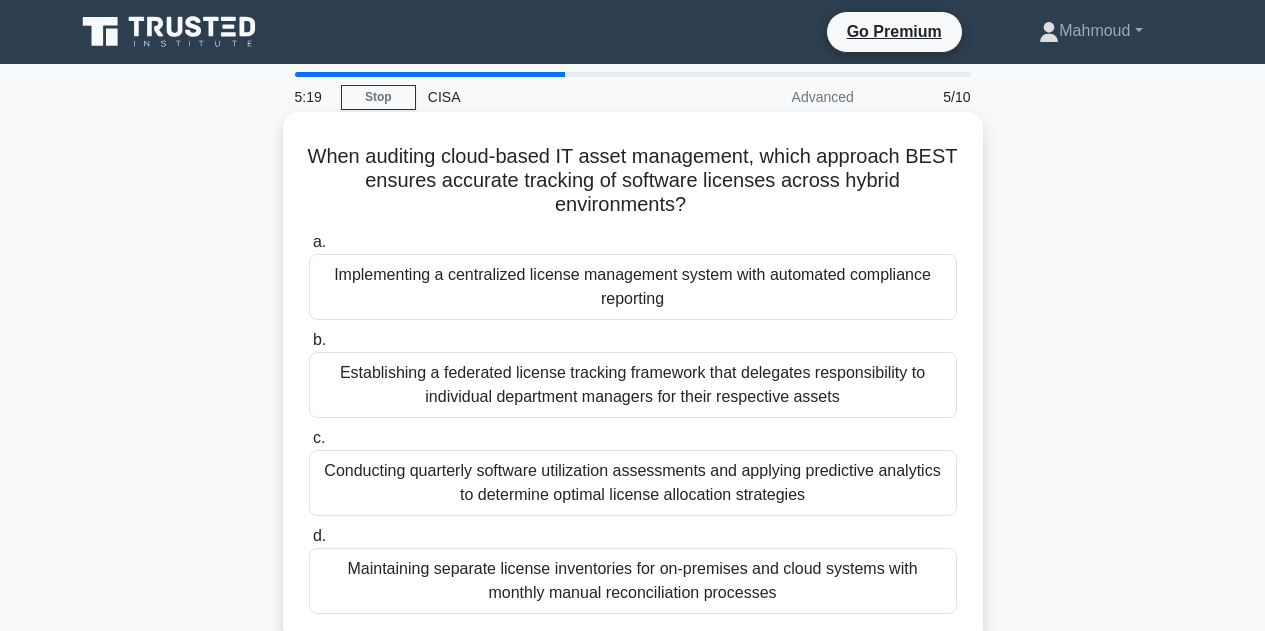 scroll, scrollTop: 100, scrollLeft: 0, axis: vertical 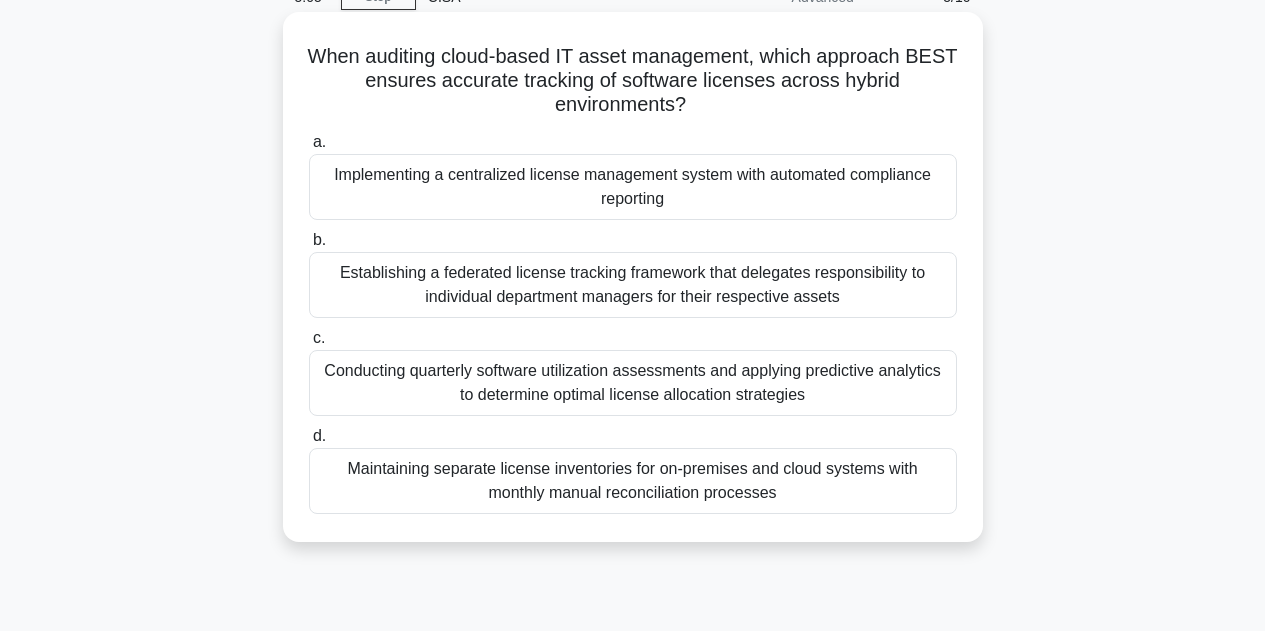 click on "Implementing a centralized license management system with automated compliance reporting" at bounding box center (633, 187) 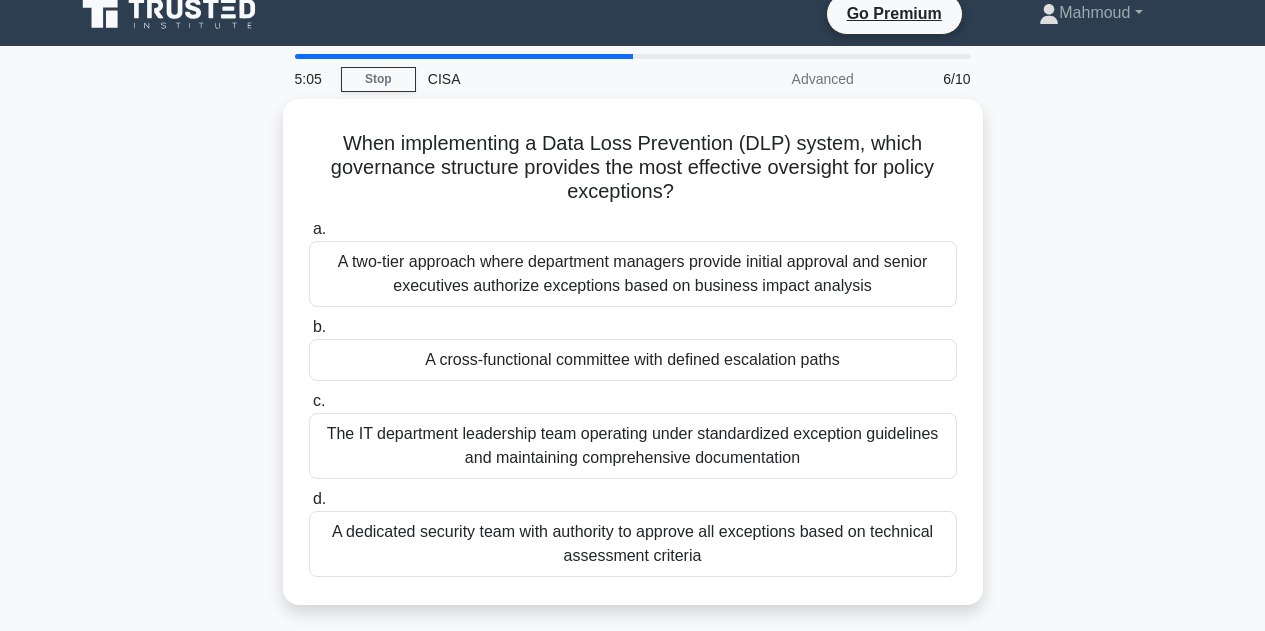 scroll, scrollTop: 0, scrollLeft: 0, axis: both 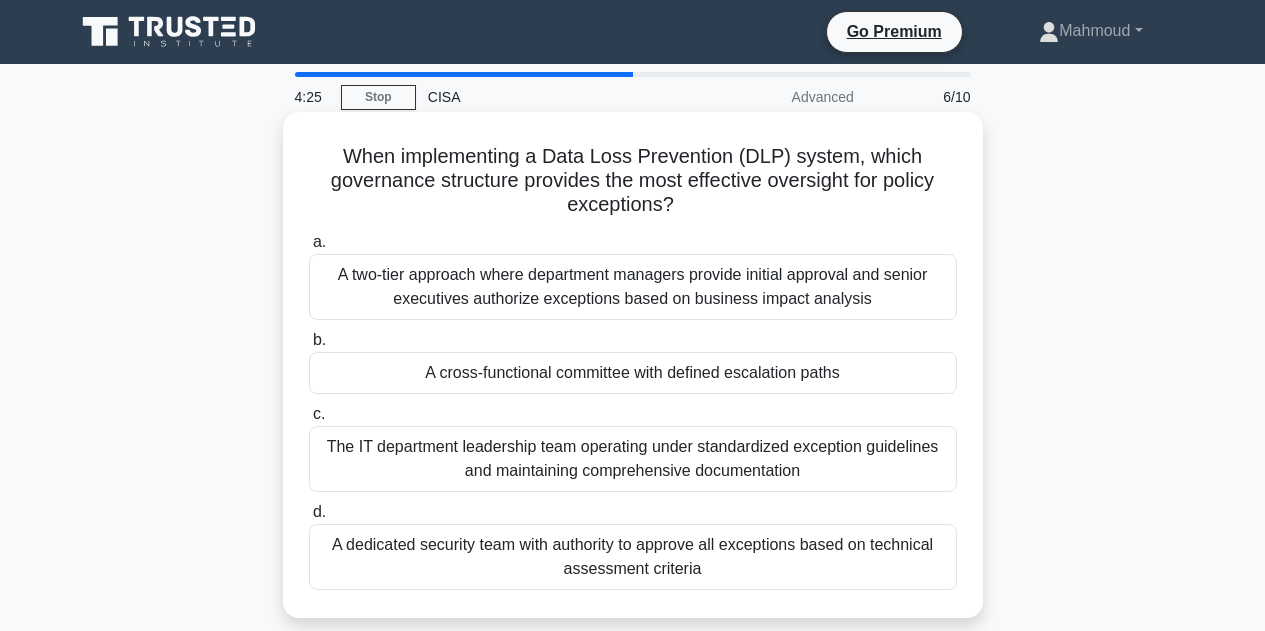 click on "A cross-functional committee with defined escalation paths" at bounding box center [633, 373] 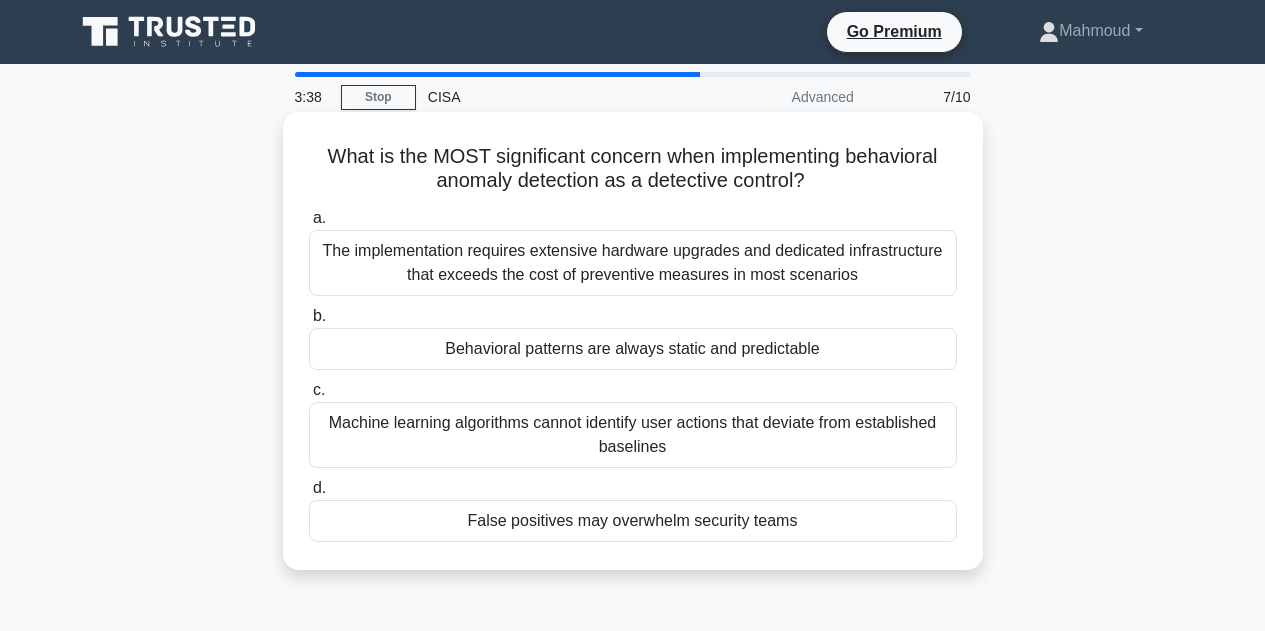 click on "Behavioral patterns are always static and predictable" at bounding box center [633, 349] 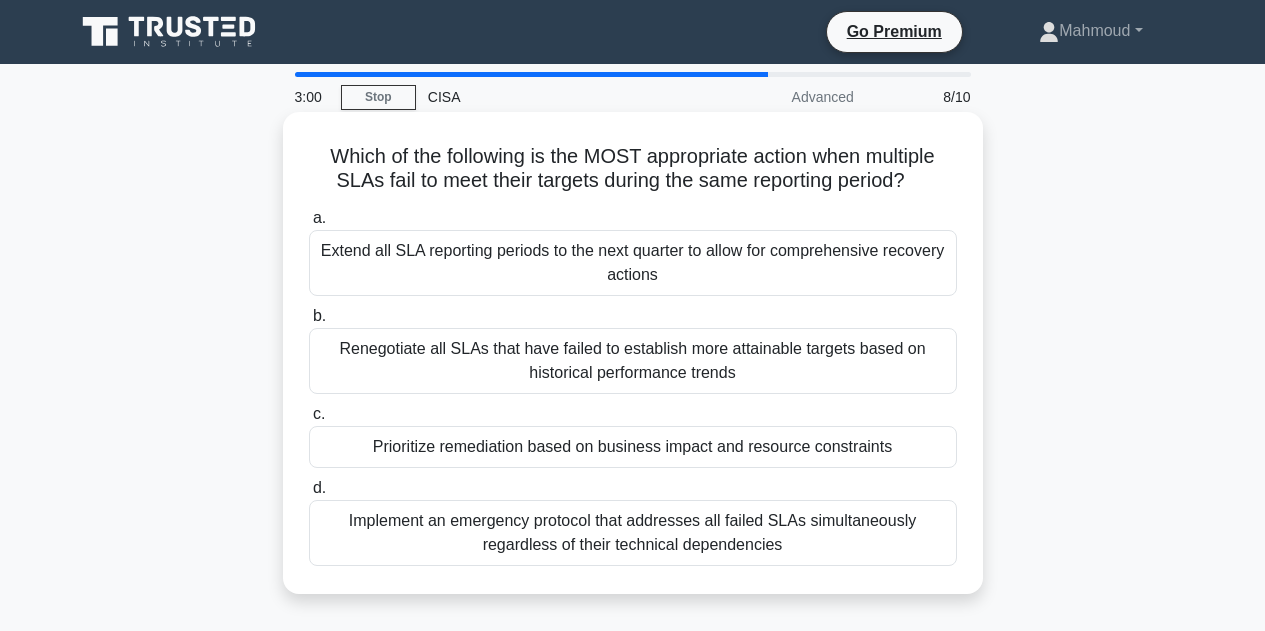 click on "Renegotiate all SLAs that have failed to establish more attainable targets based on historical performance trends" at bounding box center [633, 361] 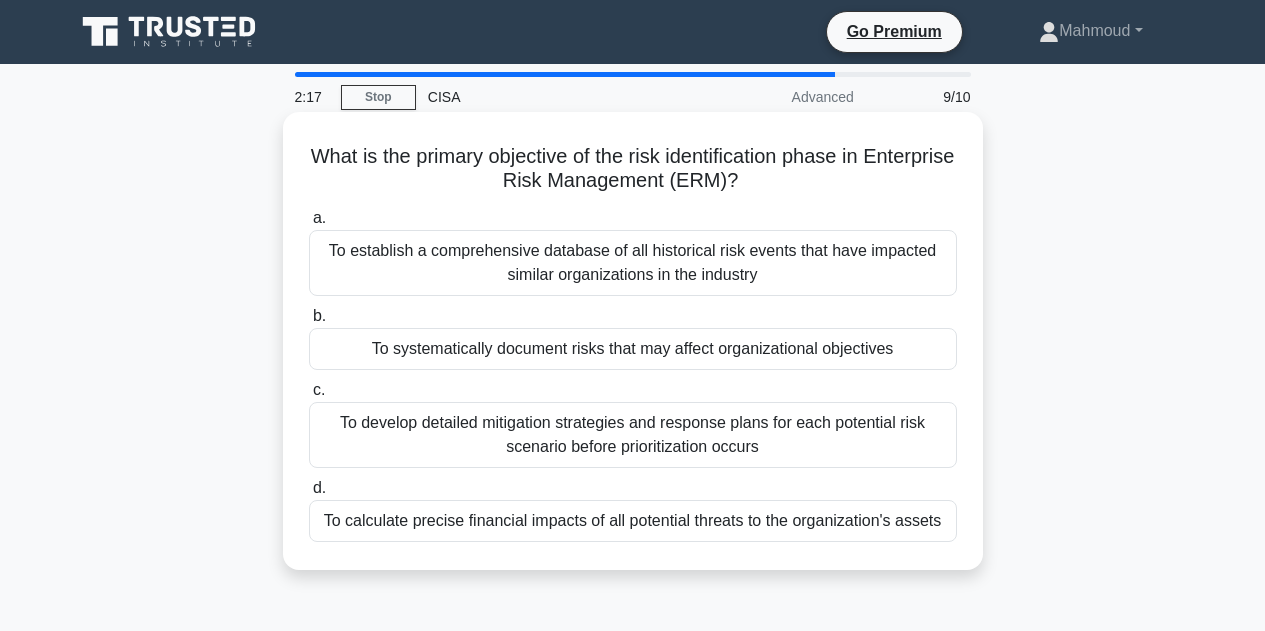click on "To systematically document risks that may affect organizational objectives" at bounding box center [633, 349] 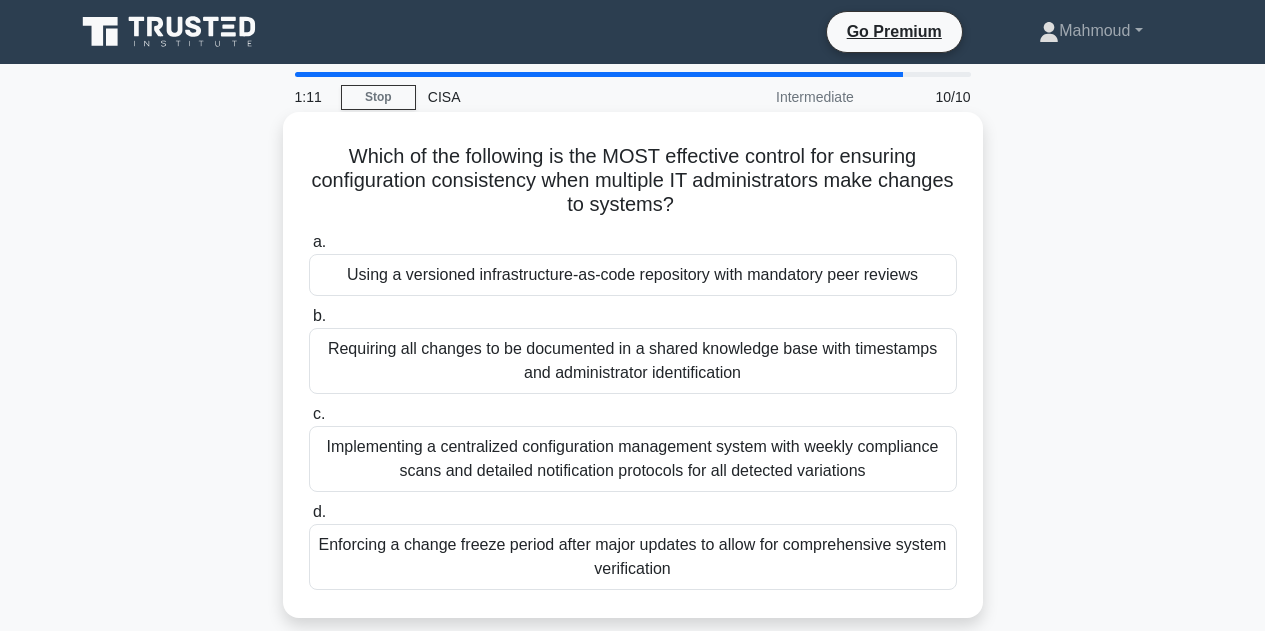 click on "Using a versioned infrastructure-as-code repository with mandatory peer reviews" at bounding box center (633, 275) 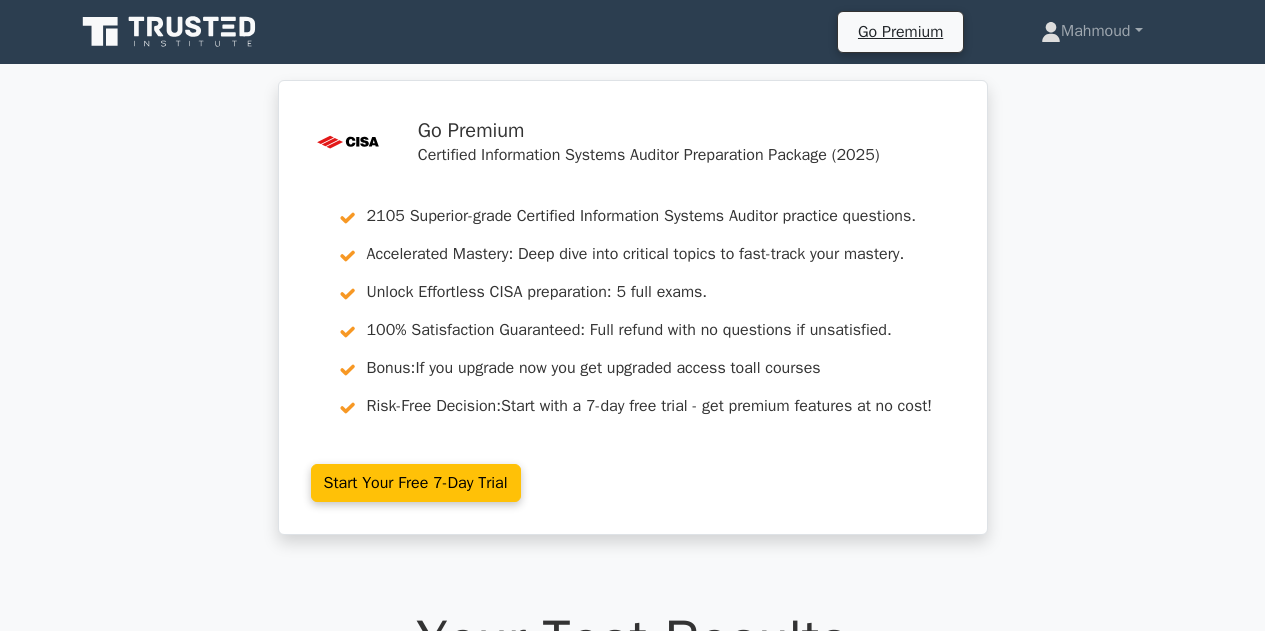 scroll, scrollTop: 78, scrollLeft: 0, axis: vertical 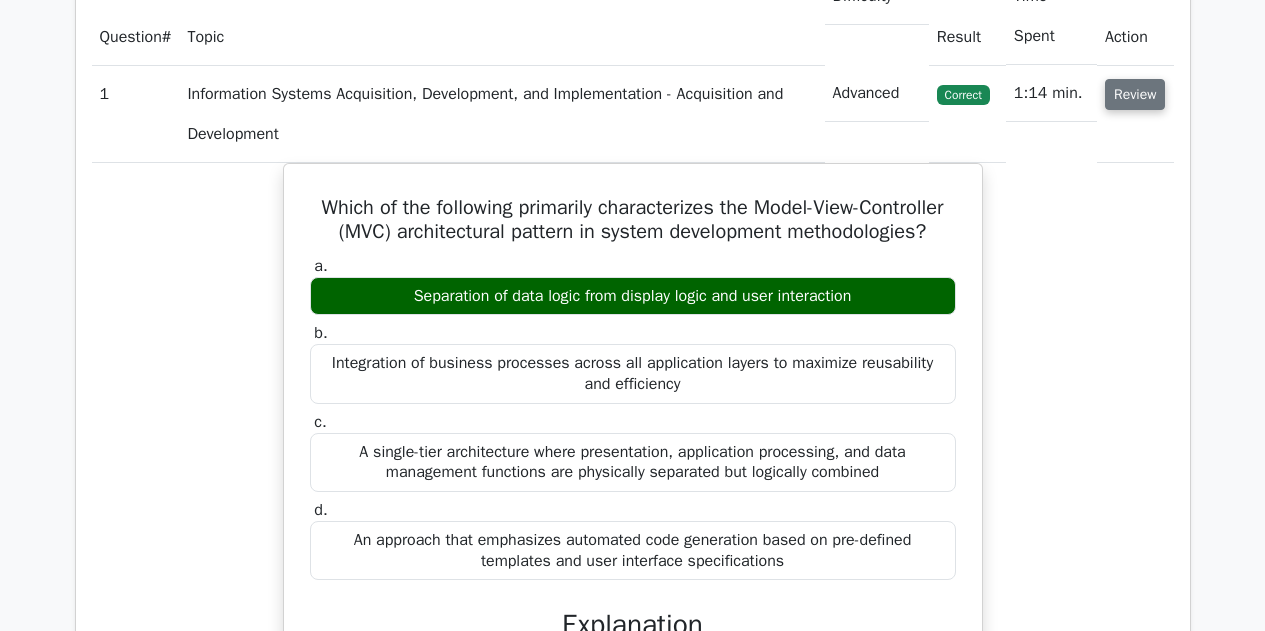 click on "Review" at bounding box center (1135, 94) 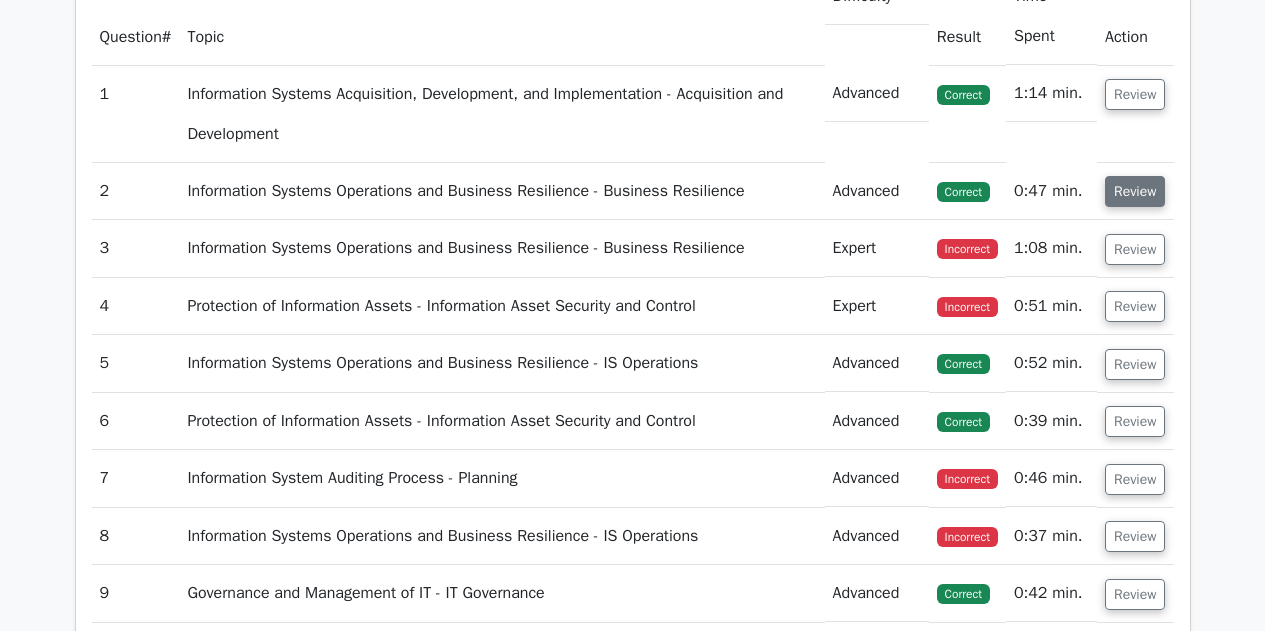 click on "Review" at bounding box center [1135, 191] 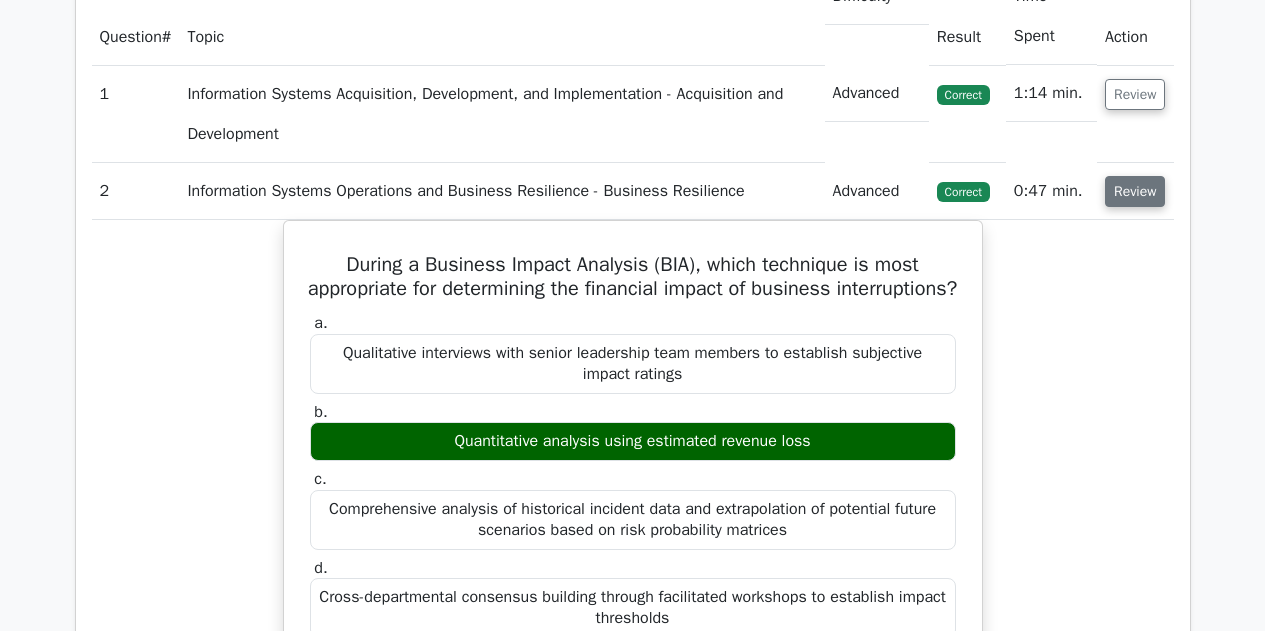 click on "Review" at bounding box center [1135, 191] 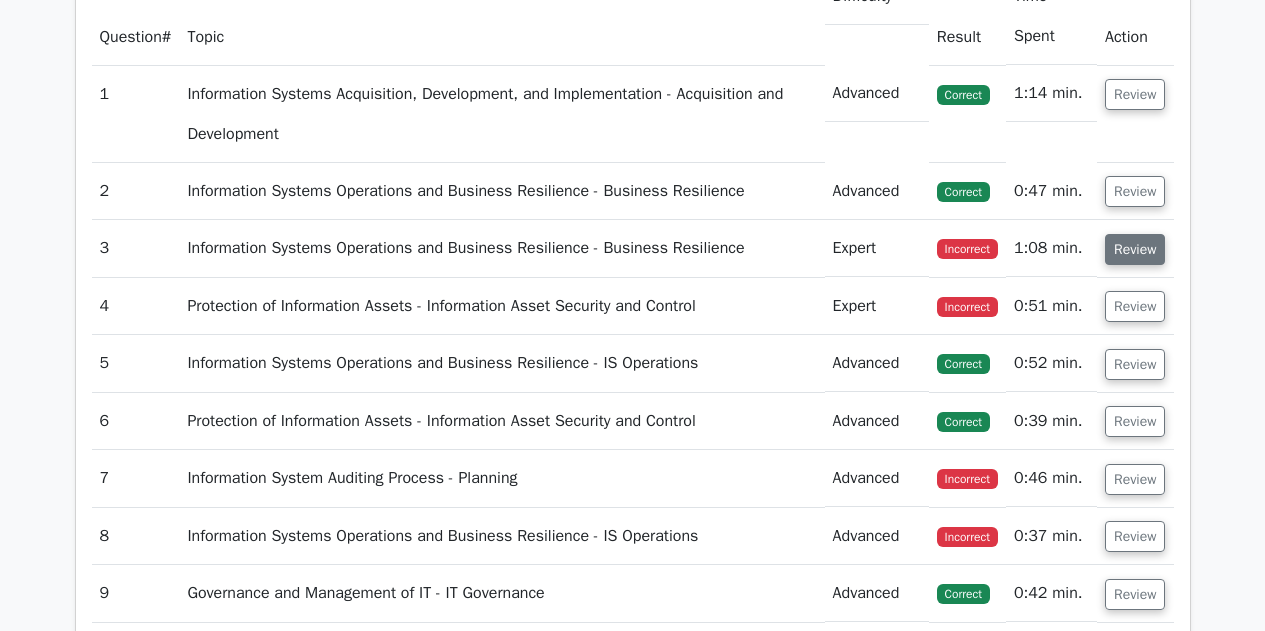 click on "Review" at bounding box center [1135, 249] 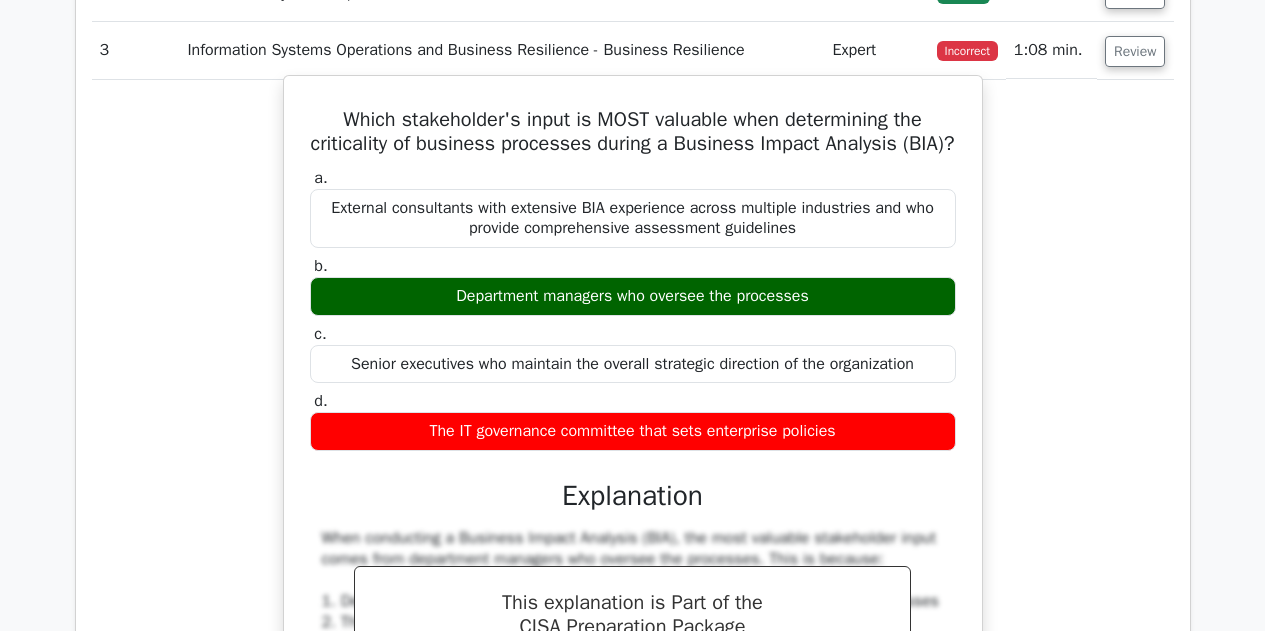 scroll, scrollTop: 1800, scrollLeft: 0, axis: vertical 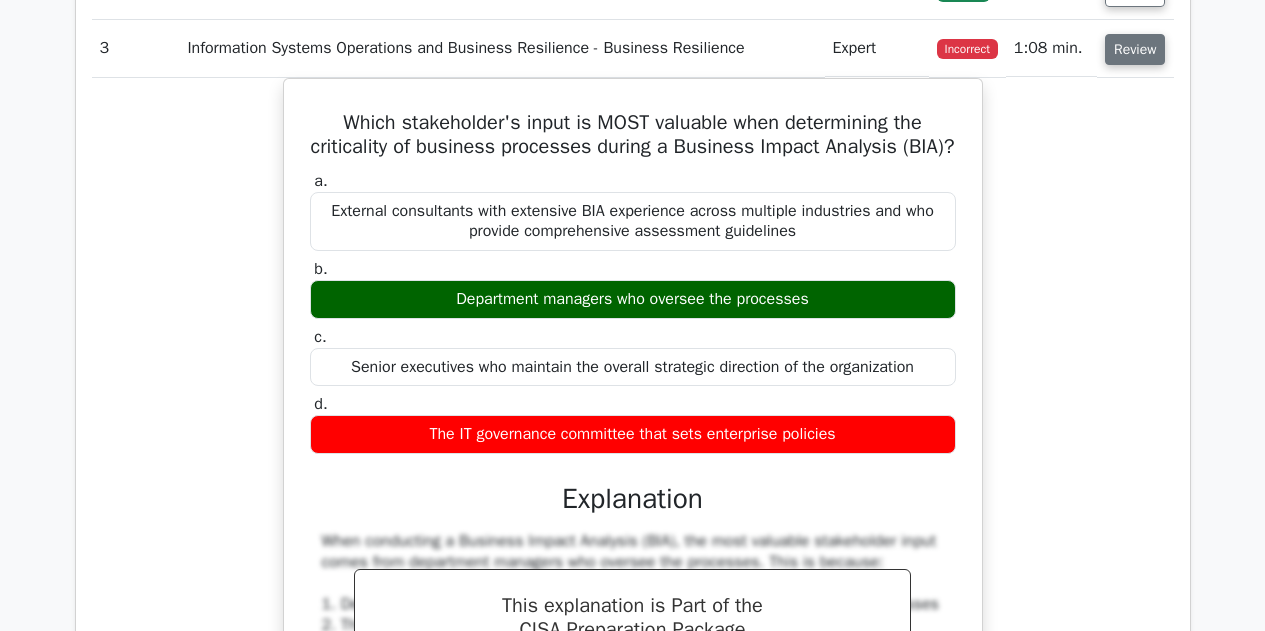 click on "Review" at bounding box center [1135, 49] 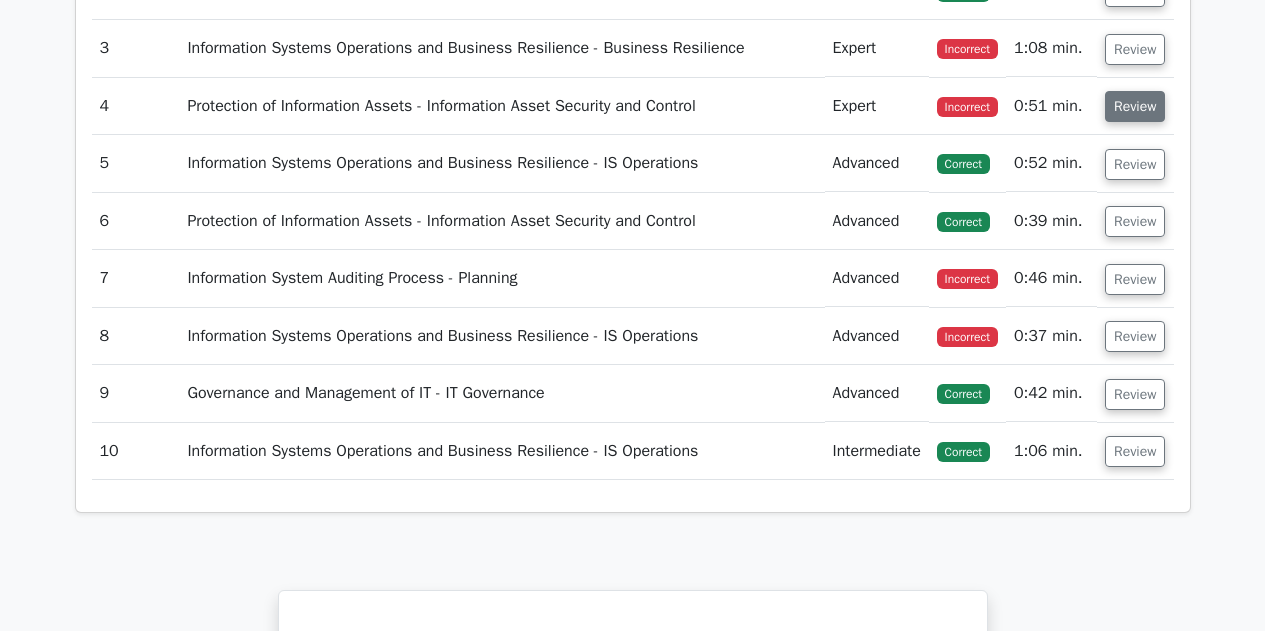 click on "Review" at bounding box center [1135, 106] 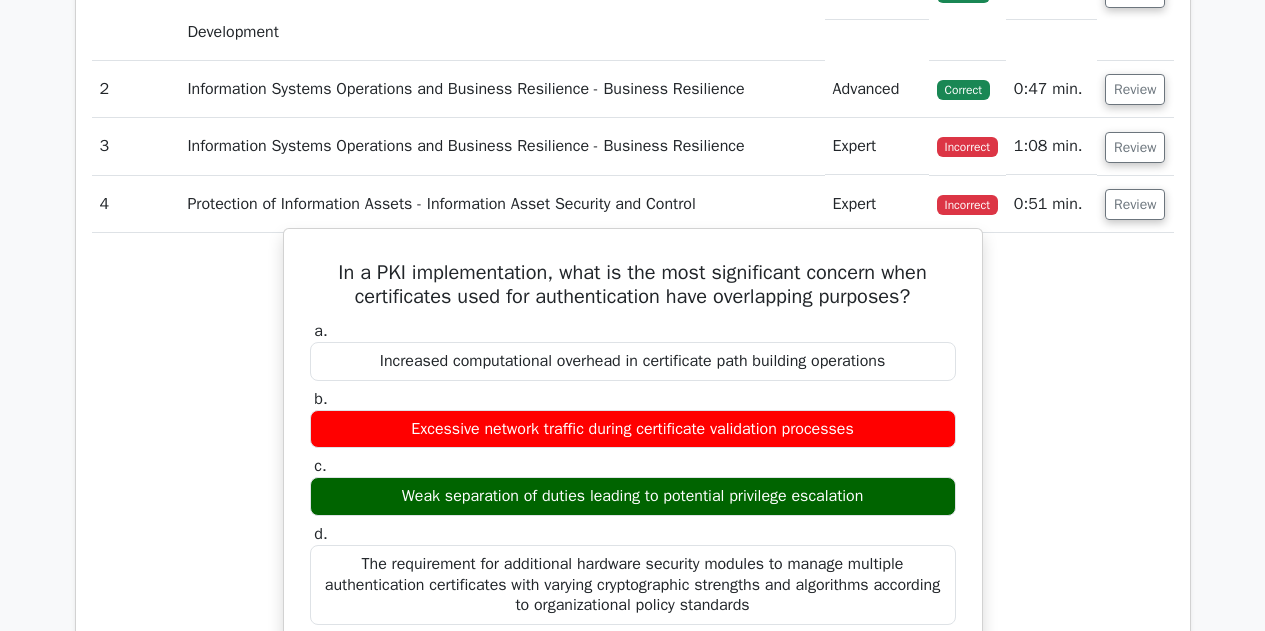 scroll, scrollTop: 1700, scrollLeft: 0, axis: vertical 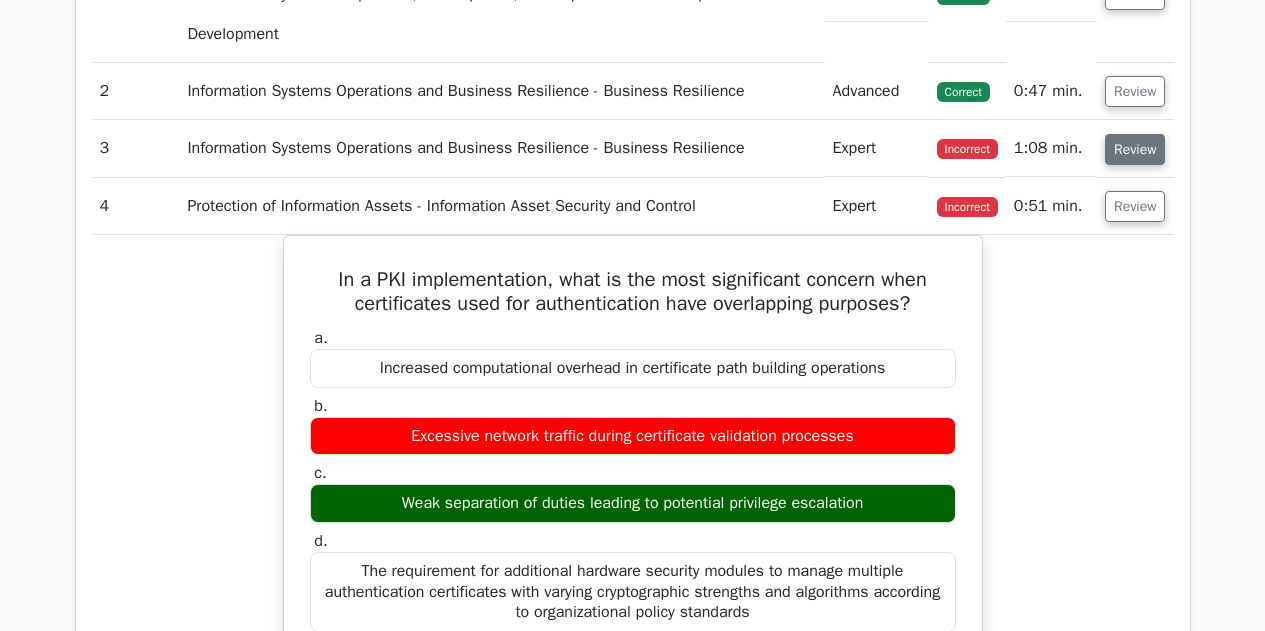click on "Review" at bounding box center [1135, 149] 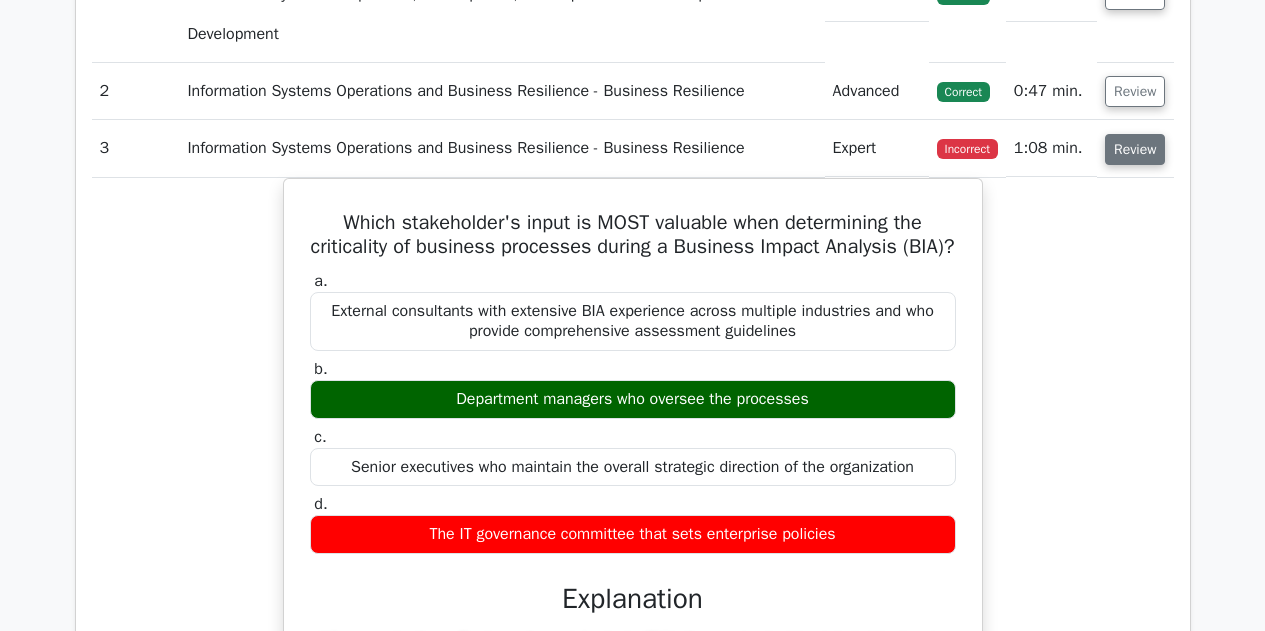 click on "Review" at bounding box center [1135, 149] 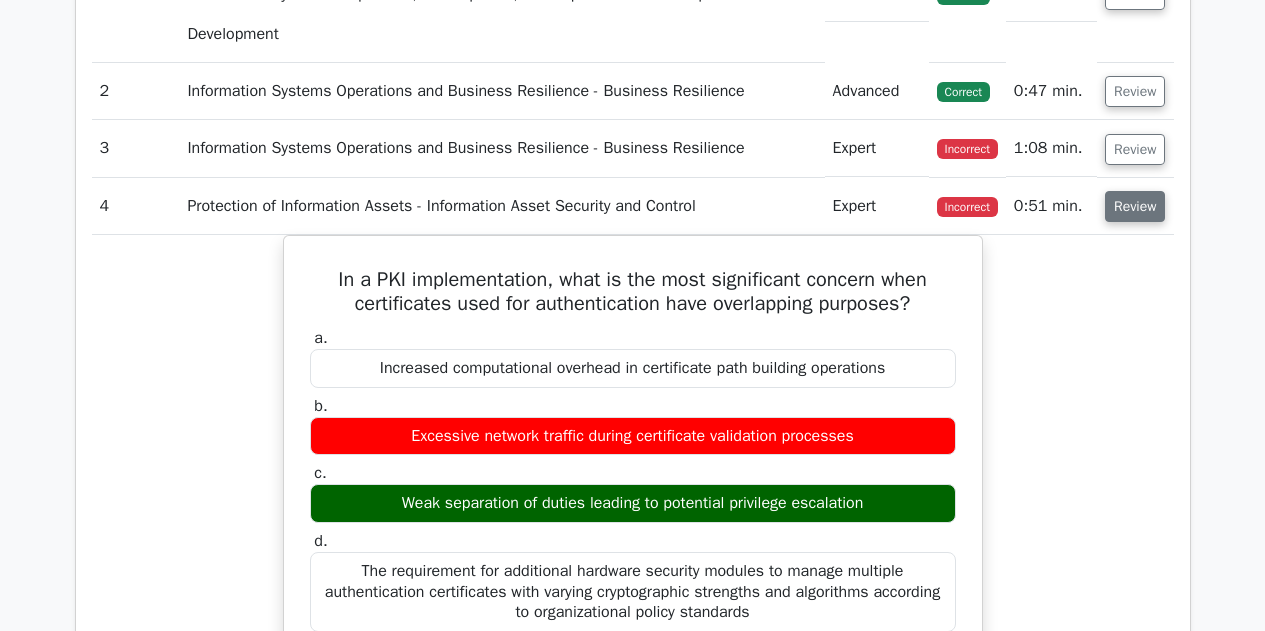 click on "Review" at bounding box center [1135, 206] 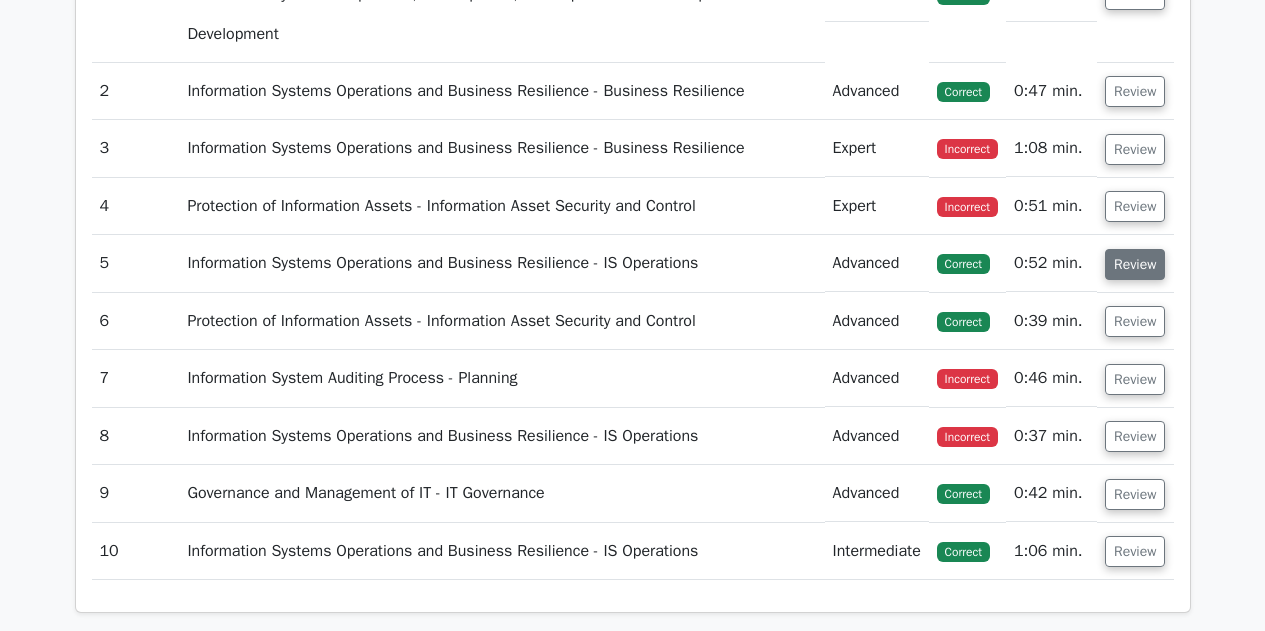 click on "Review" at bounding box center [1135, 264] 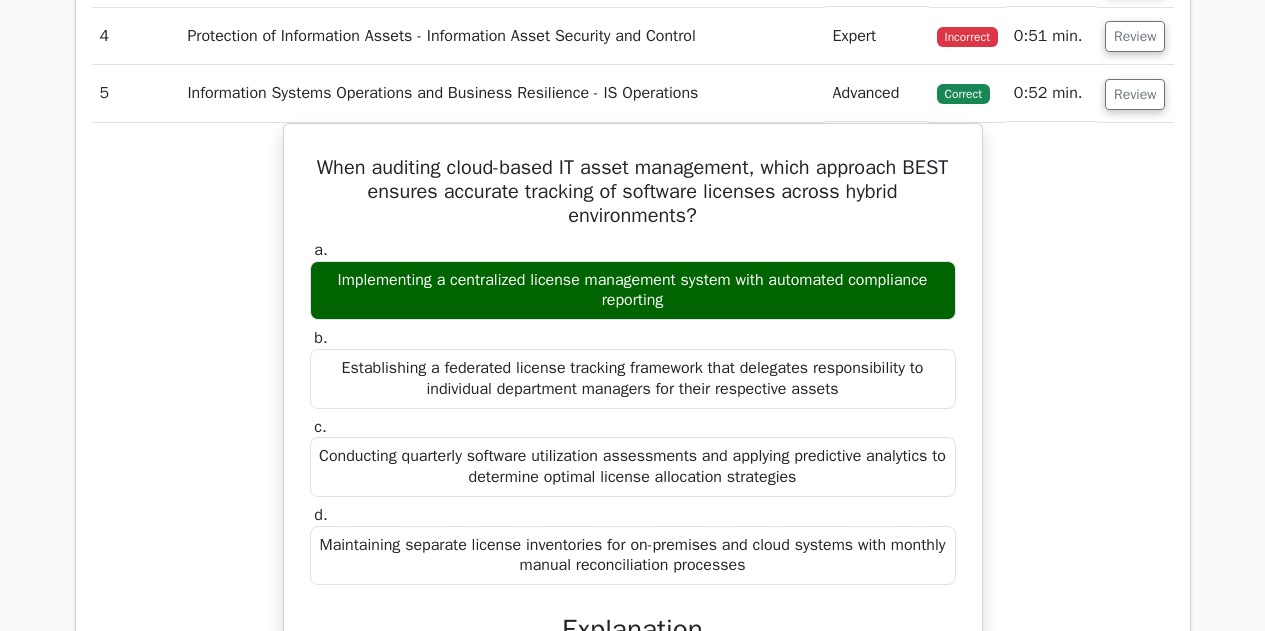 scroll, scrollTop: 1900, scrollLeft: 0, axis: vertical 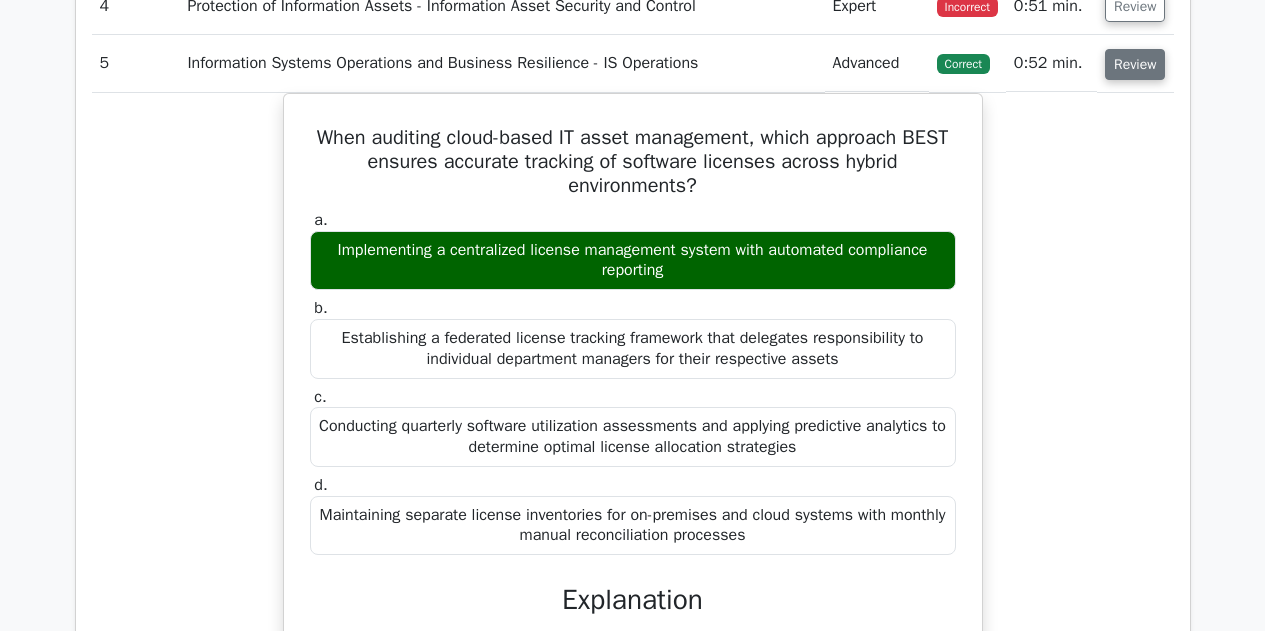 click on "Review" at bounding box center [1135, 64] 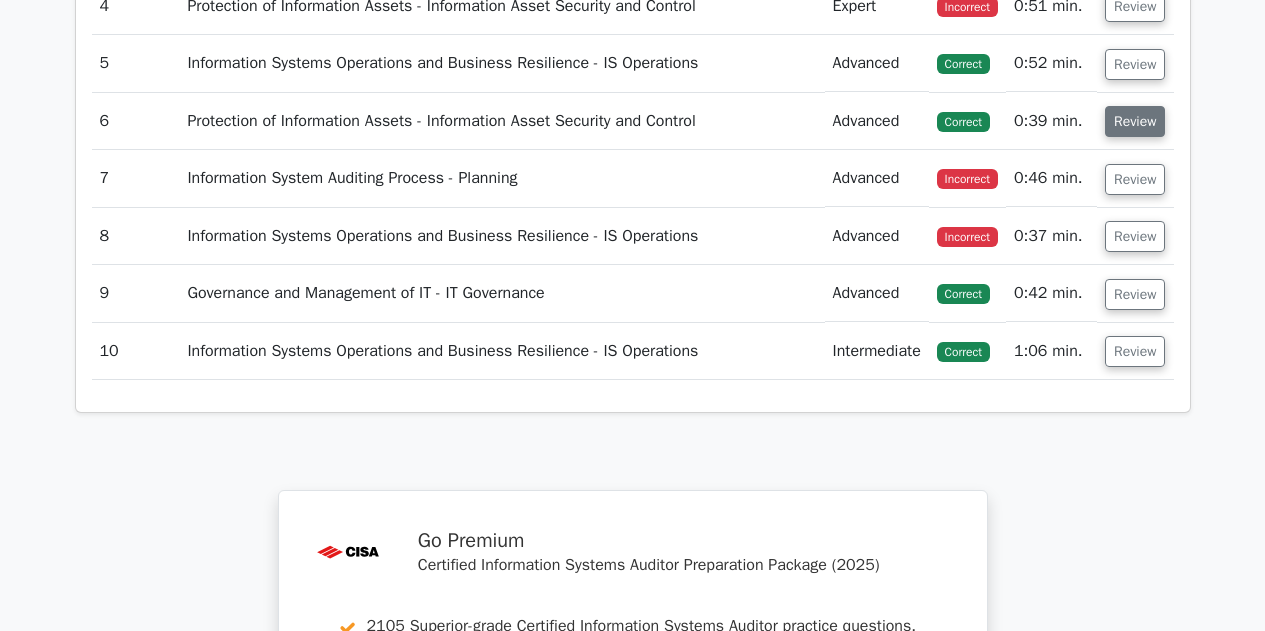 click on "Review" at bounding box center [1135, 121] 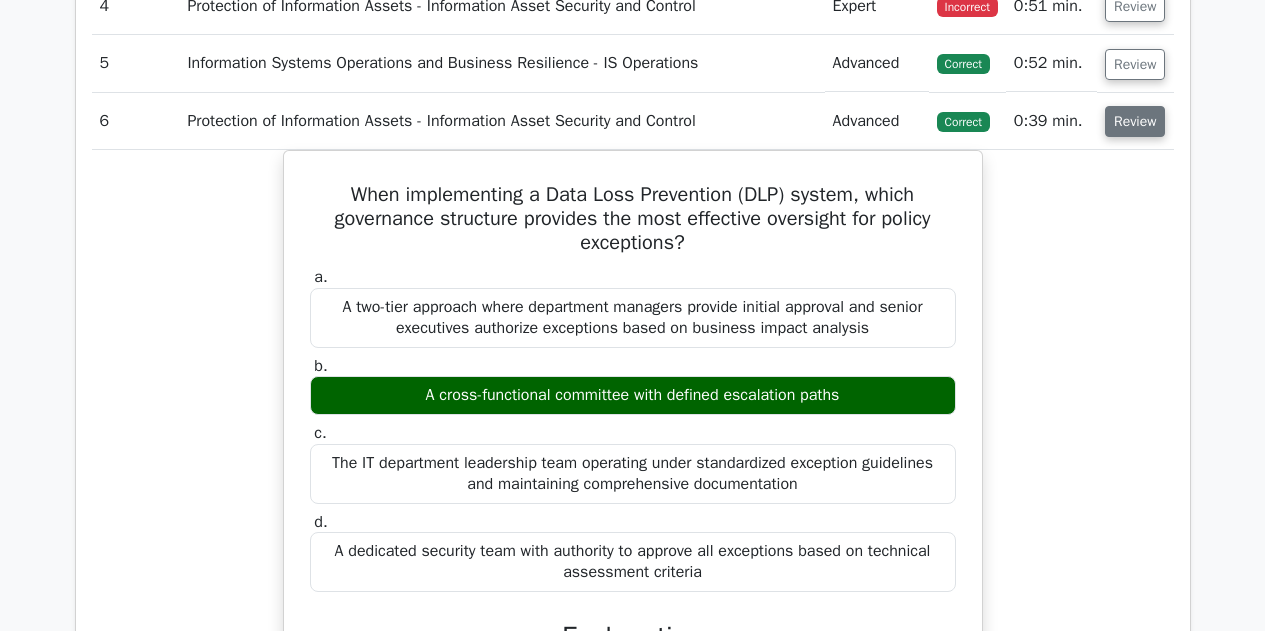 click on "Review" at bounding box center (1135, 121) 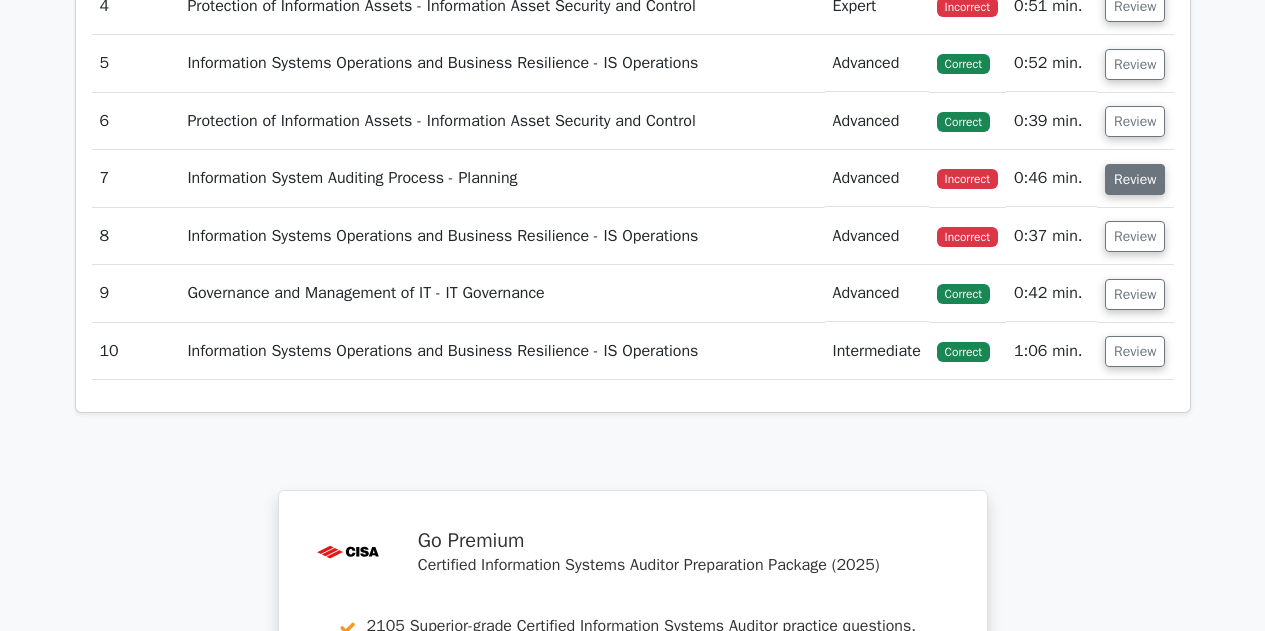 click on "Review" at bounding box center (1135, 179) 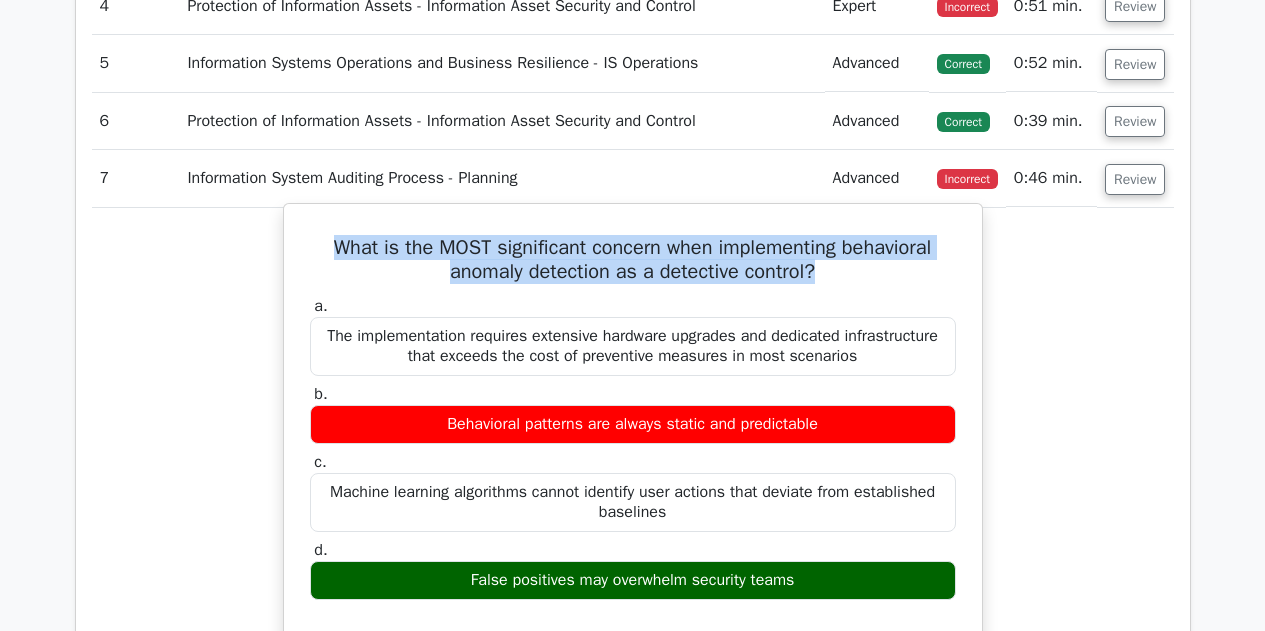 drag, startPoint x: 319, startPoint y: 248, endPoint x: 871, endPoint y: 273, distance: 552.56586 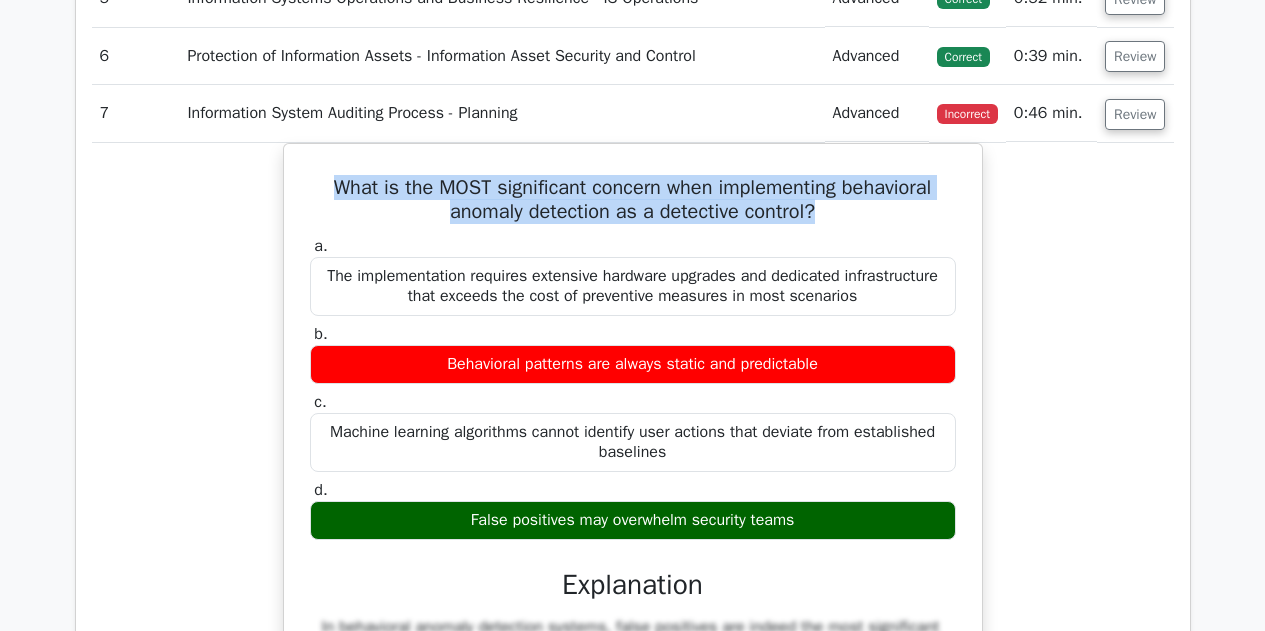scroll, scrollTop: 2000, scrollLeft: 0, axis: vertical 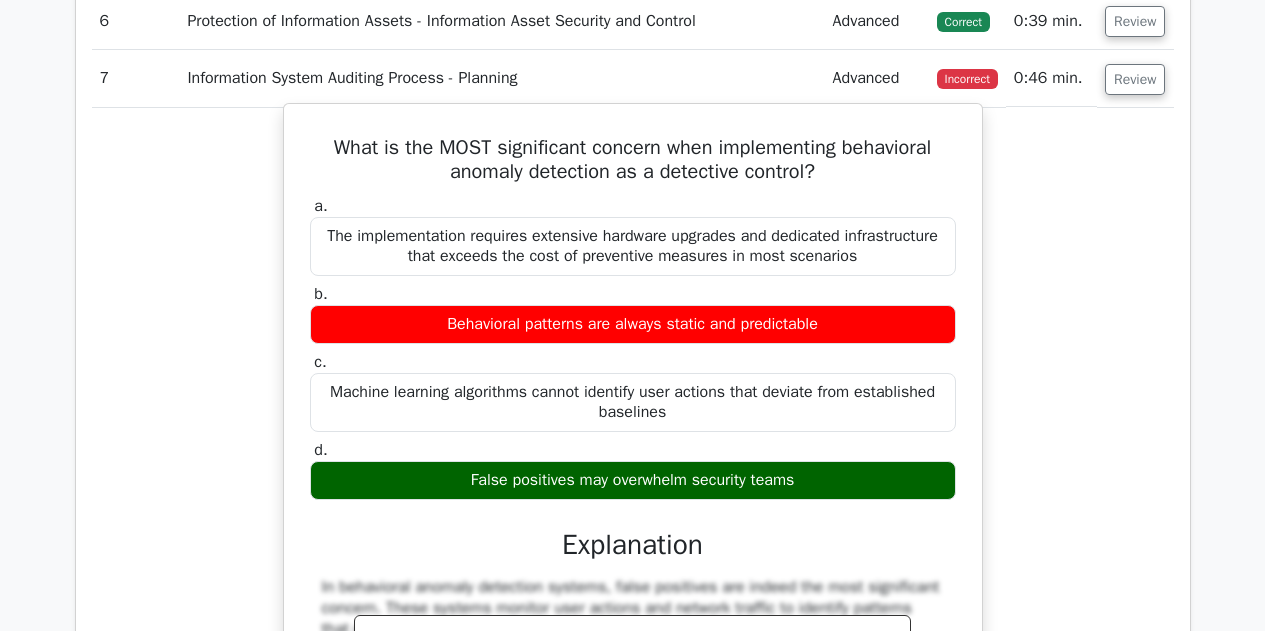click on "False positives may overwhelm security teams" at bounding box center (633, 480) 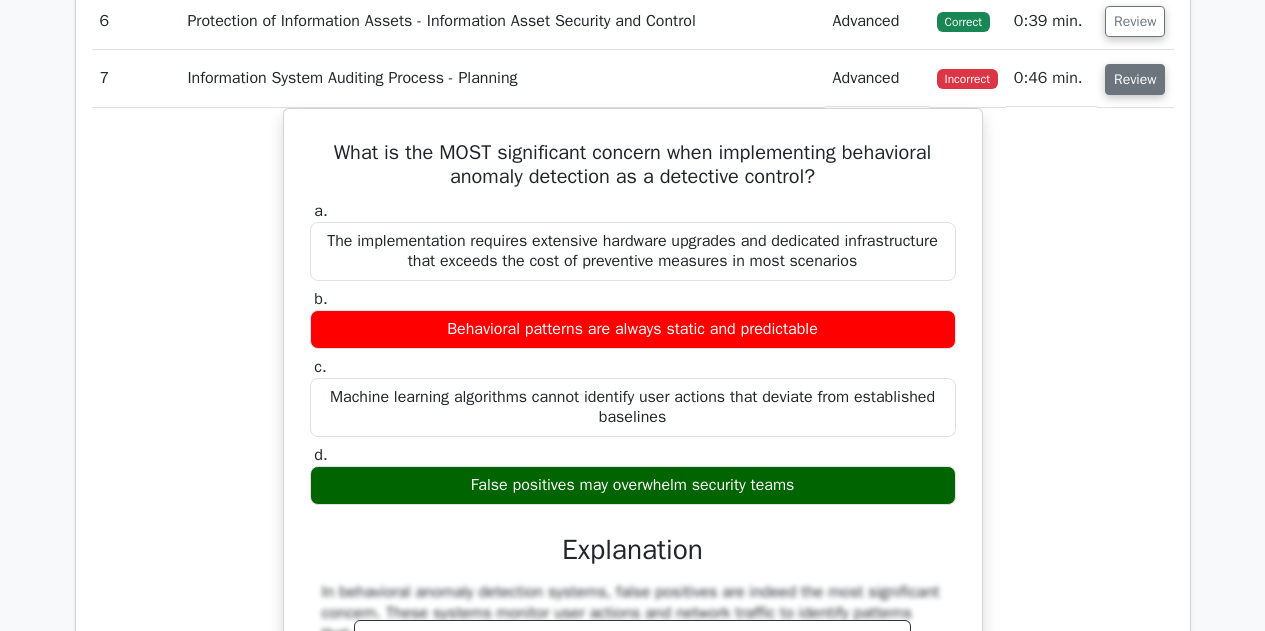 click on "Review" at bounding box center (1135, 79) 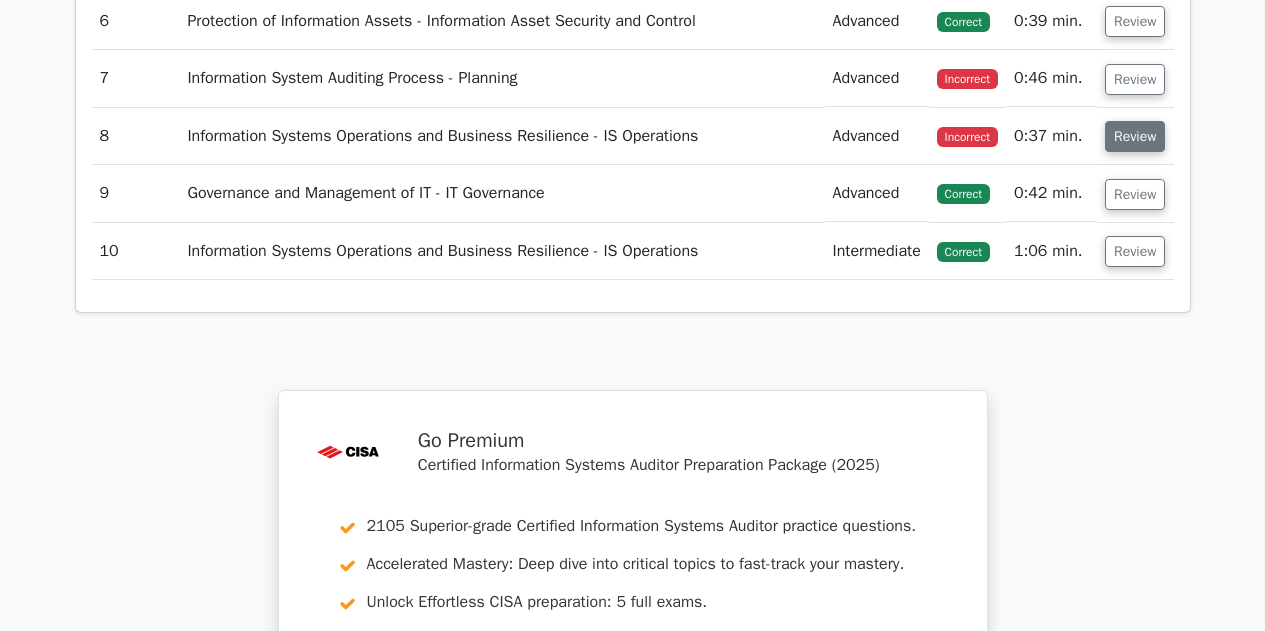 click on "Review" at bounding box center [1135, 136] 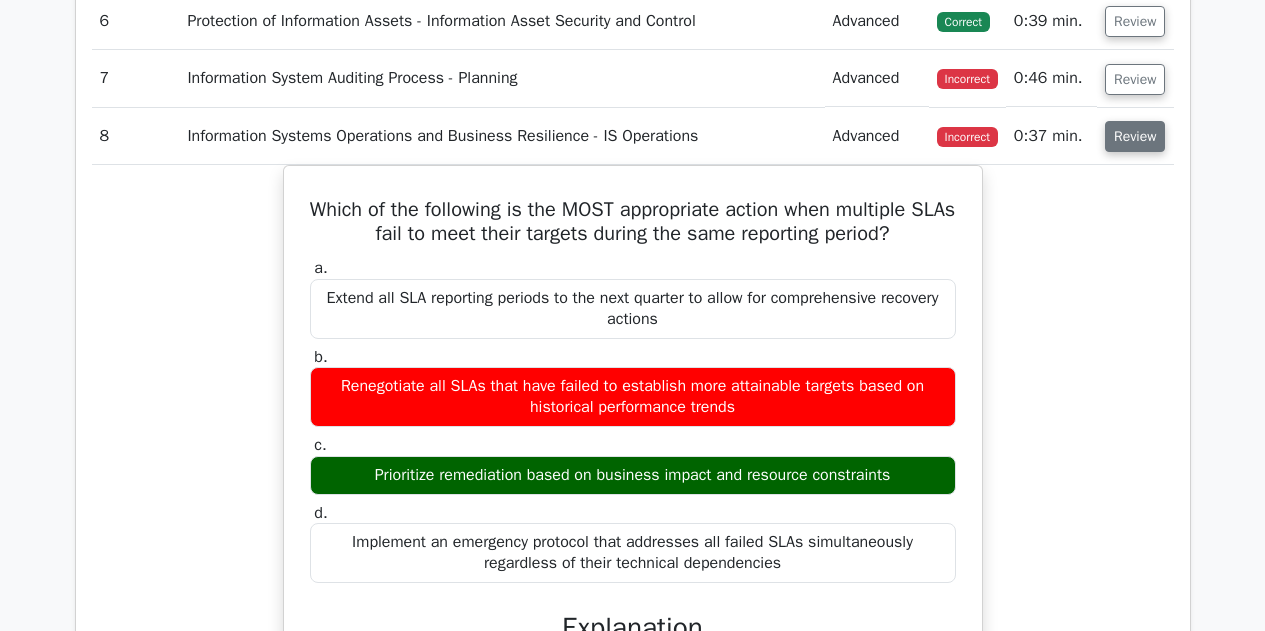 click on "Review" at bounding box center (1135, 136) 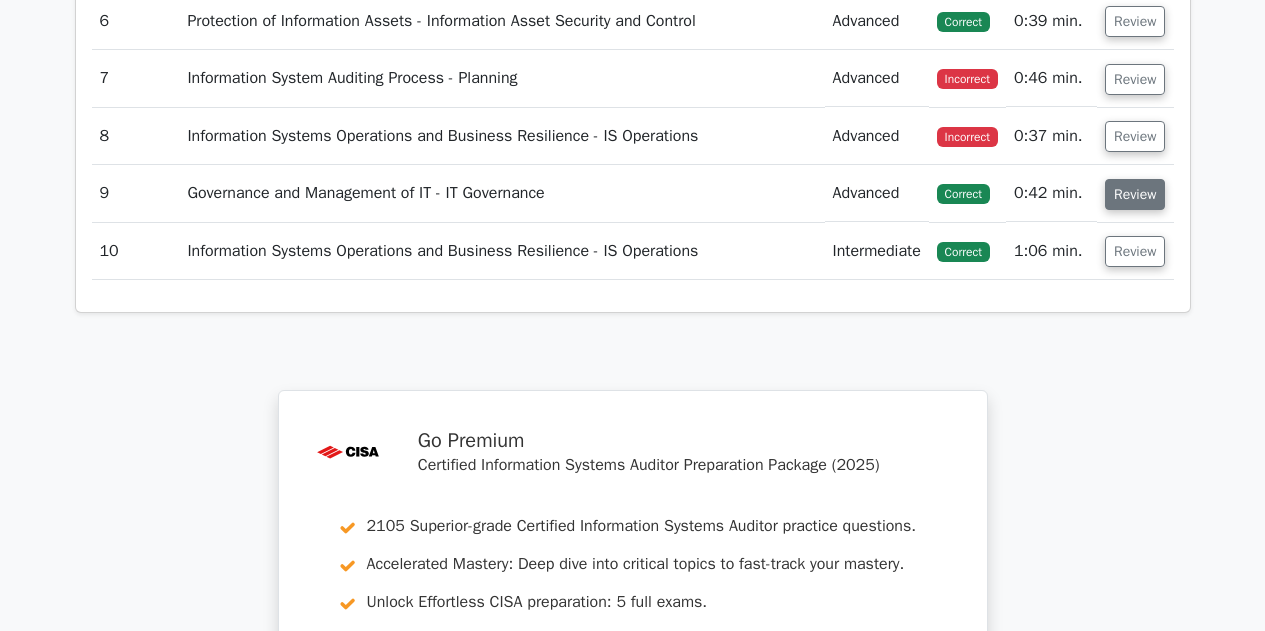 click on "Review" at bounding box center [1135, 194] 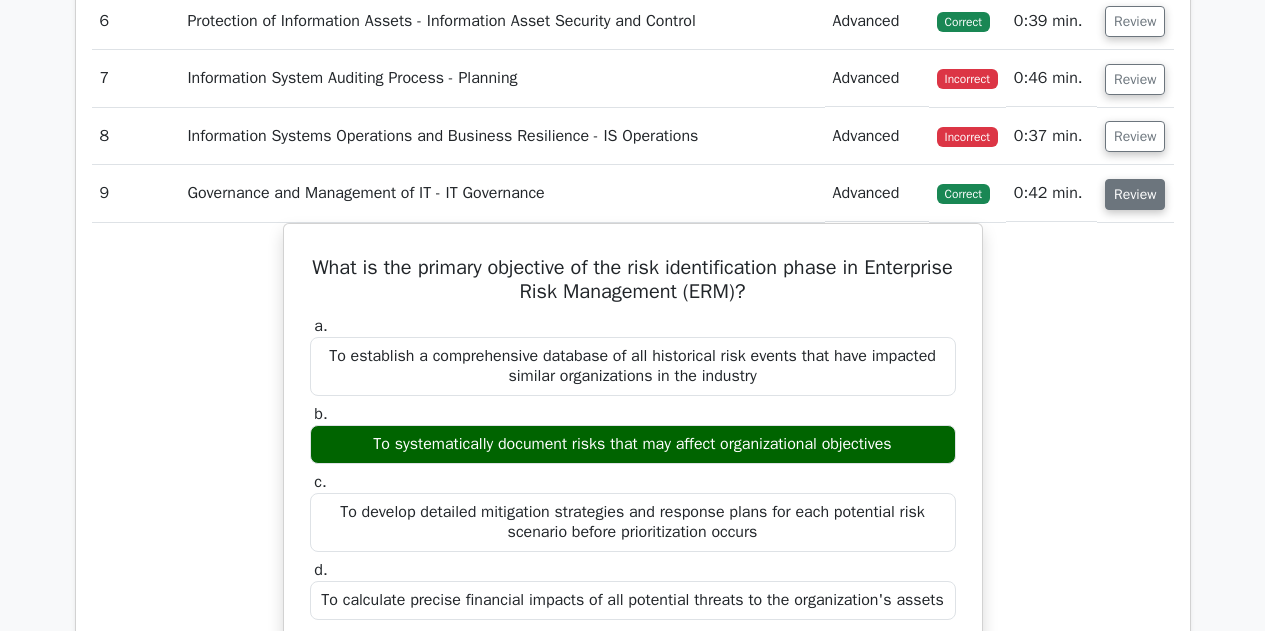 click on "Review" at bounding box center [1135, 194] 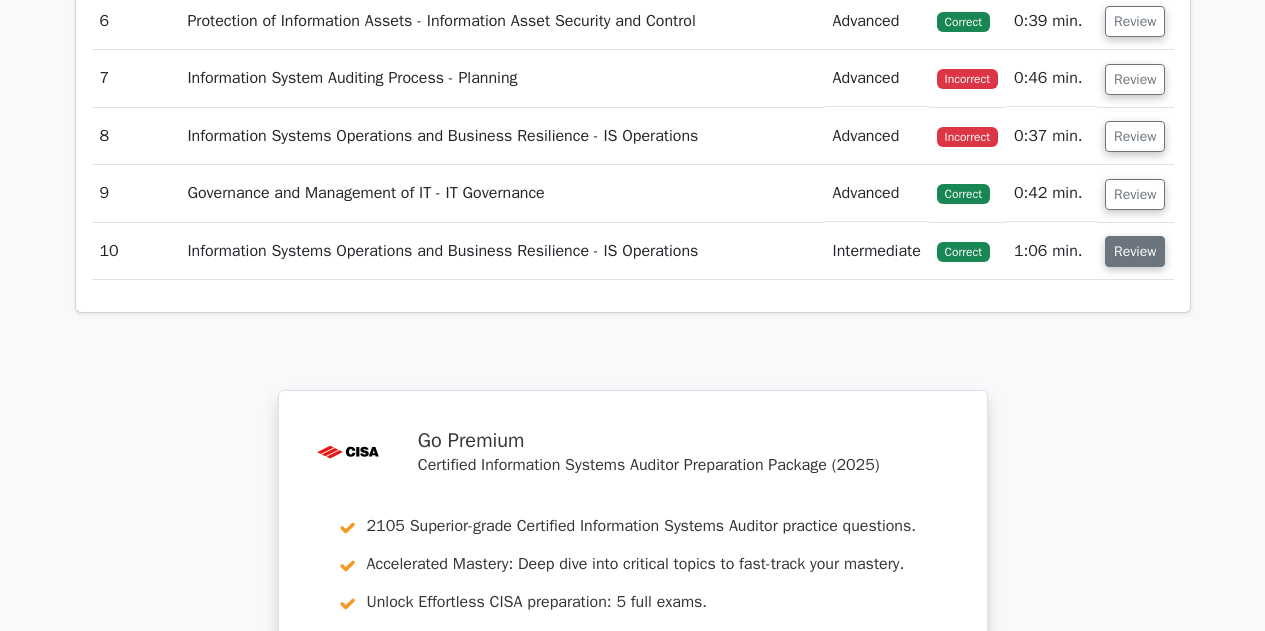 click on "Review" at bounding box center [1135, 251] 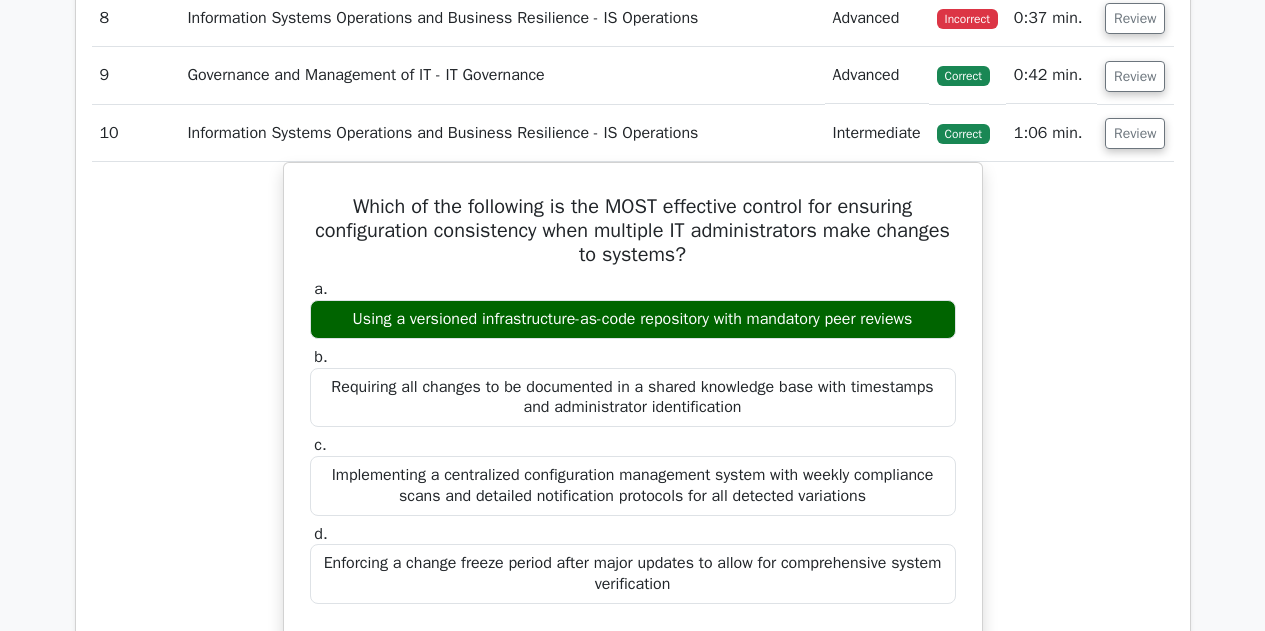 scroll, scrollTop: 2100, scrollLeft: 0, axis: vertical 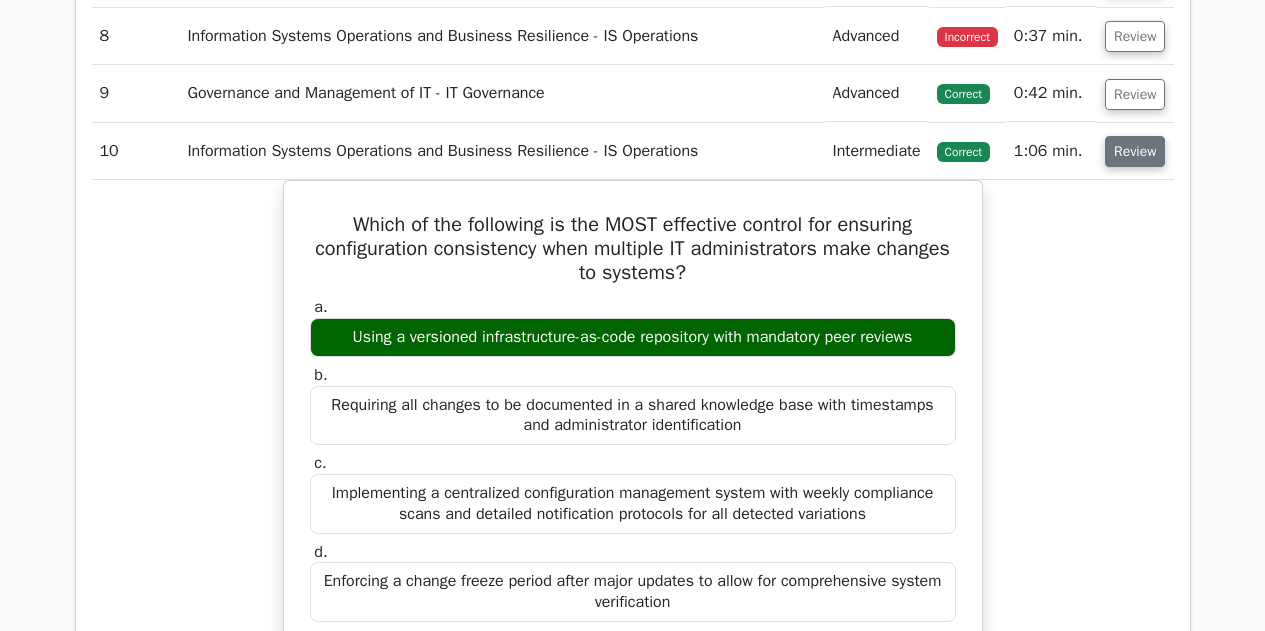 click on "Review" at bounding box center [1135, 151] 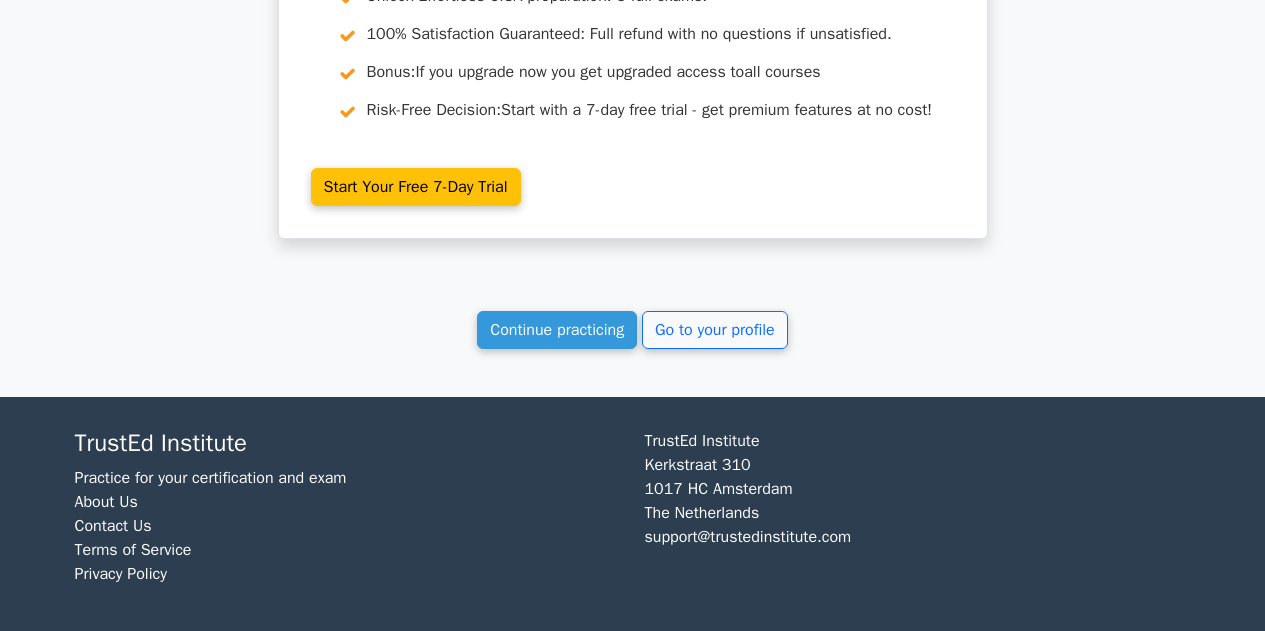 scroll, scrollTop: 2609, scrollLeft: 0, axis: vertical 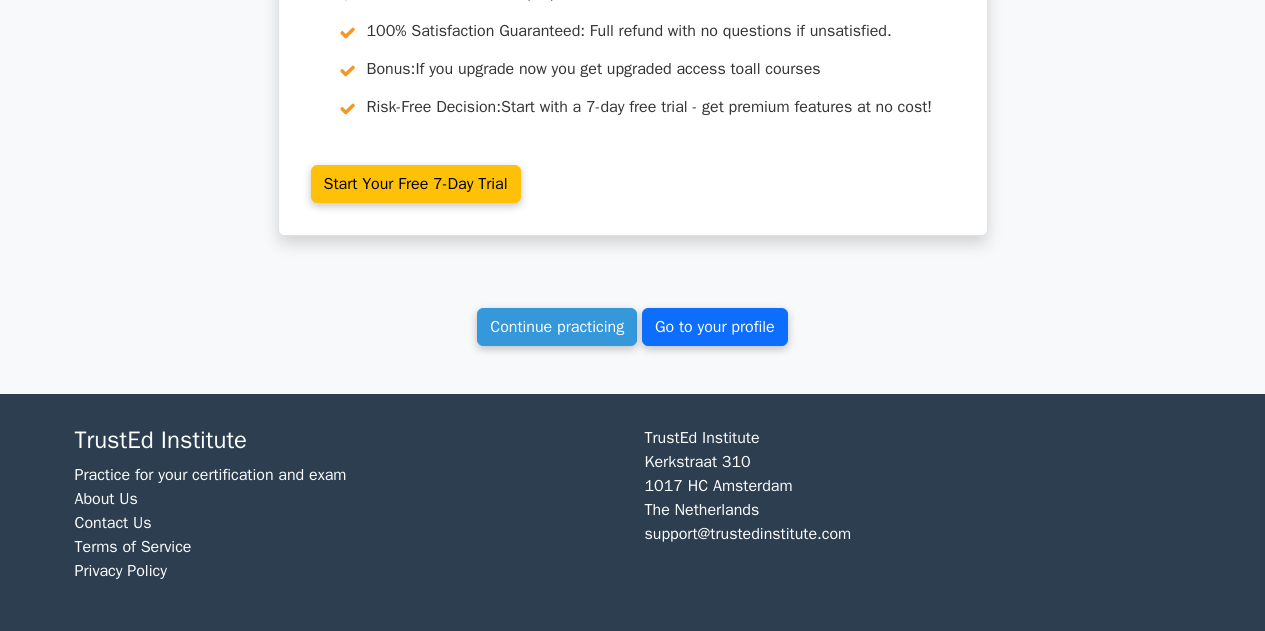click on "Go to your profile" at bounding box center [715, 327] 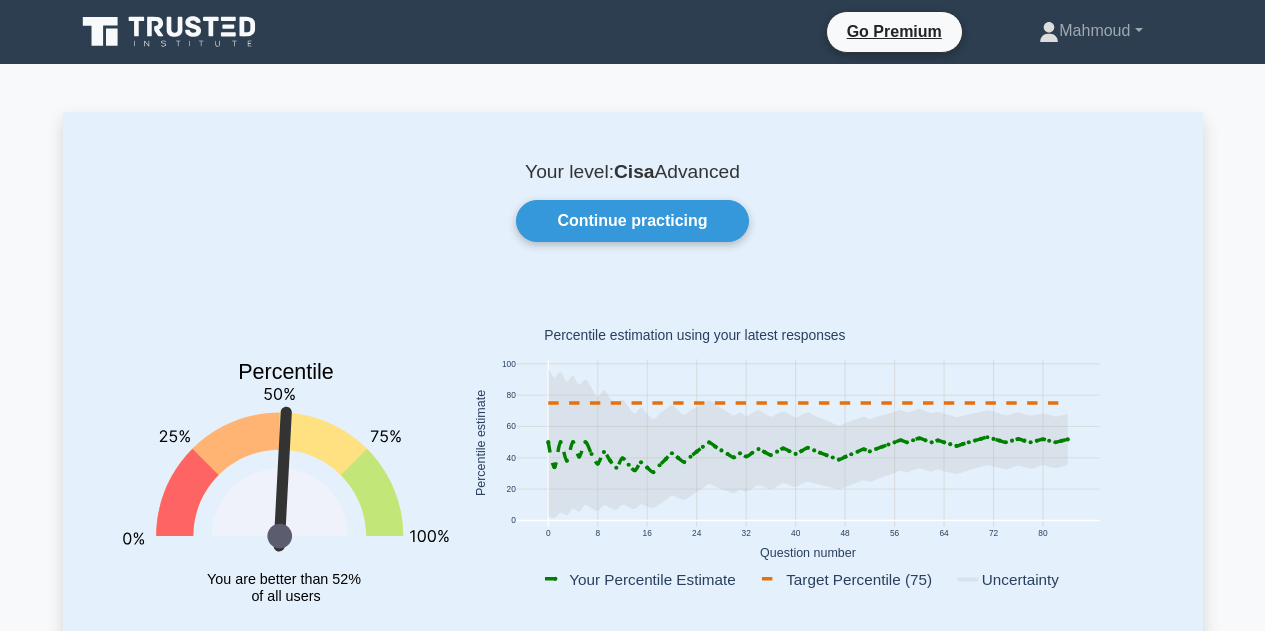 scroll, scrollTop: 0, scrollLeft: 0, axis: both 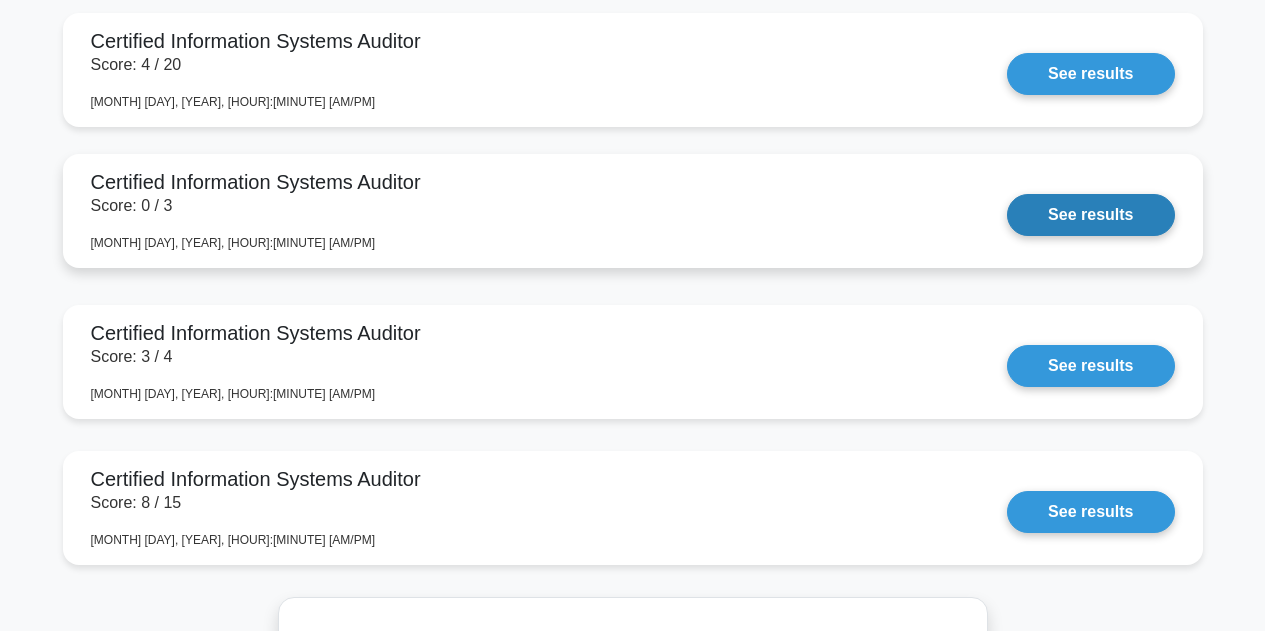 click on "See results" at bounding box center (1090, 215) 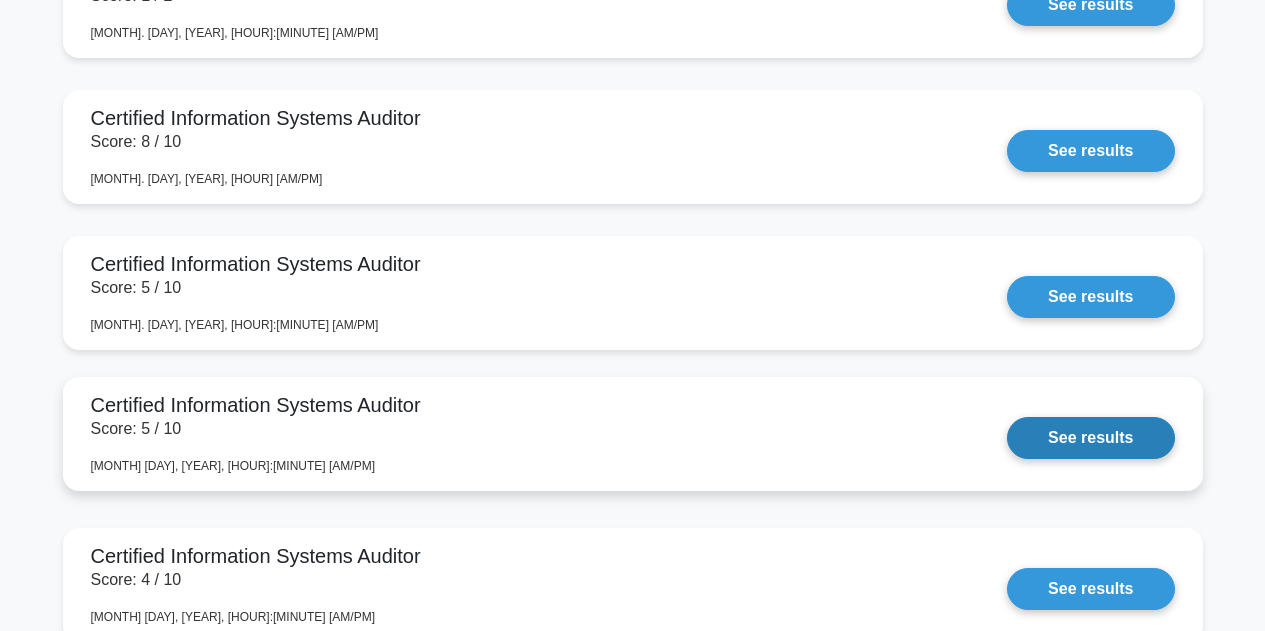 scroll, scrollTop: 2000, scrollLeft: 0, axis: vertical 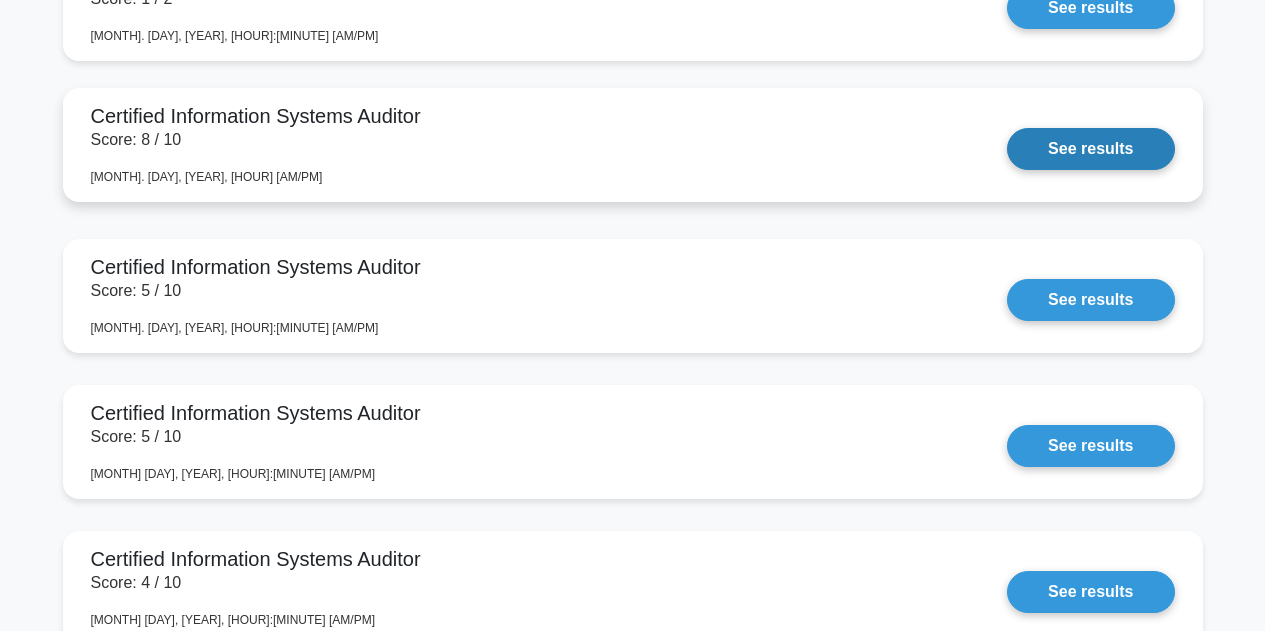 click on "See results" at bounding box center (1090, 149) 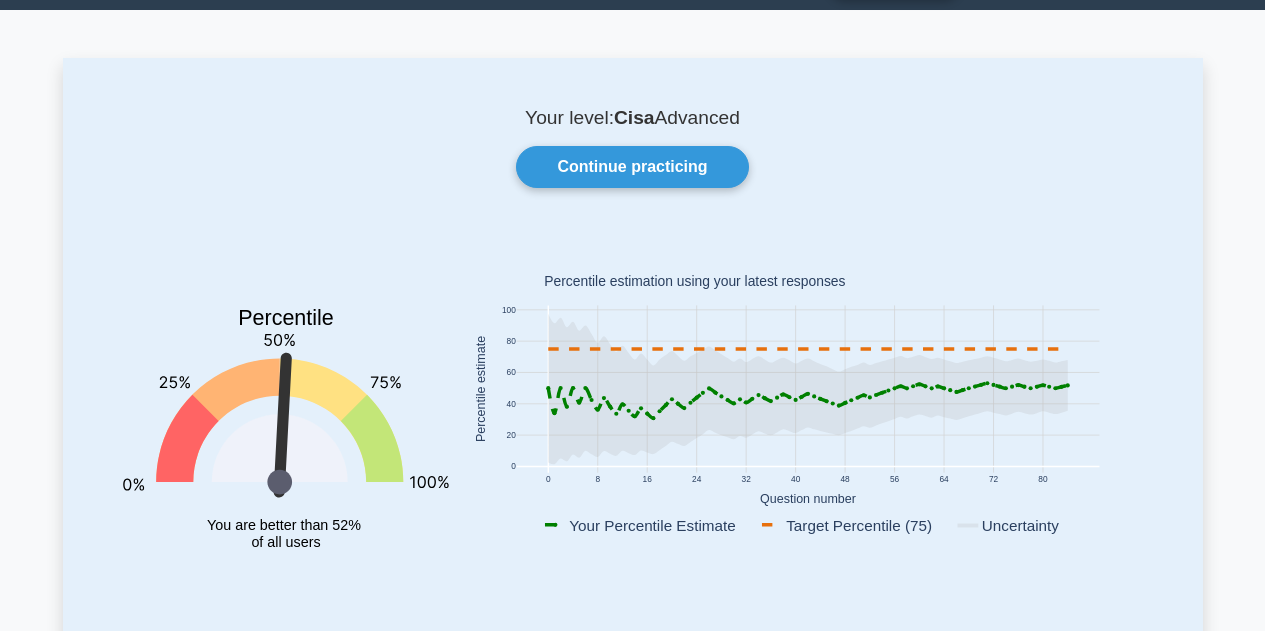 scroll, scrollTop: 100, scrollLeft: 0, axis: vertical 